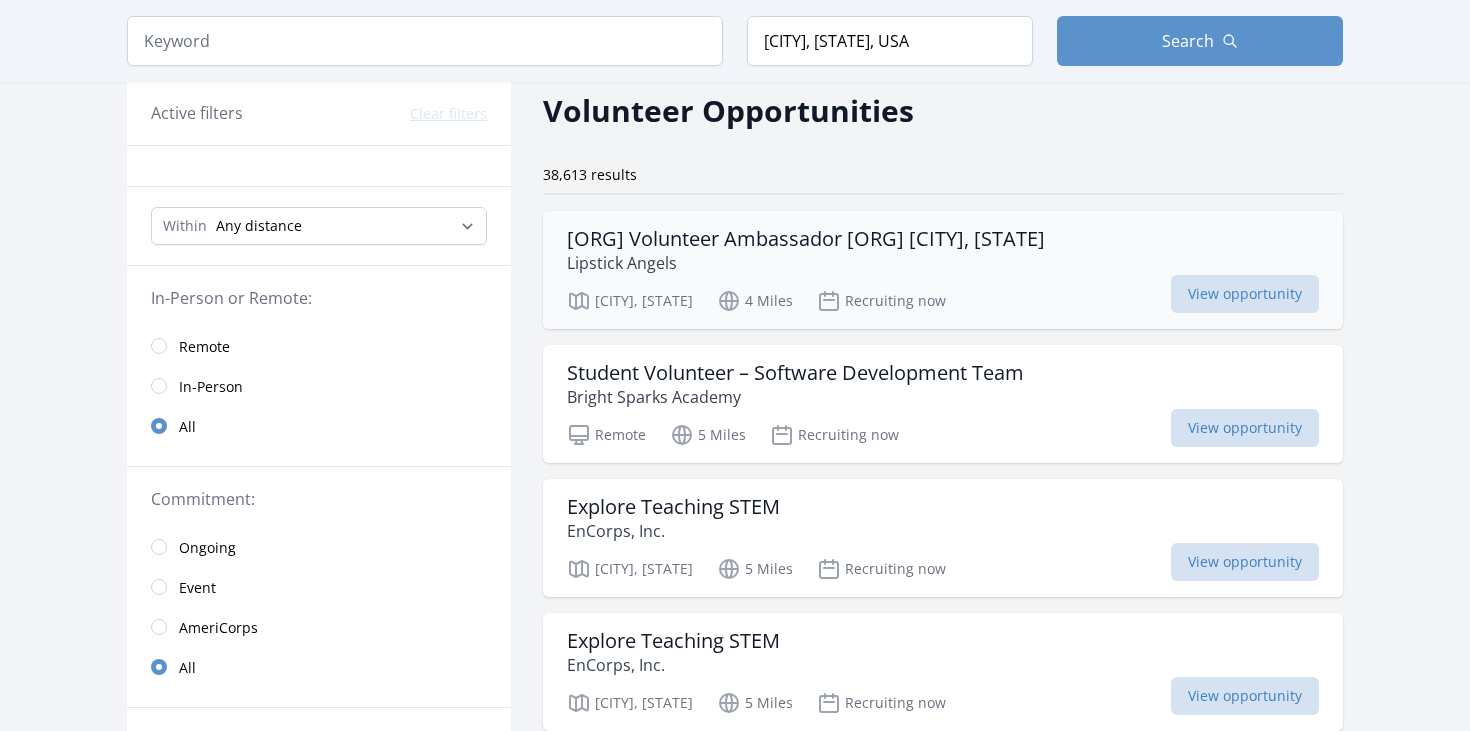 scroll, scrollTop: 280, scrollLeft: 0, axis: vertical 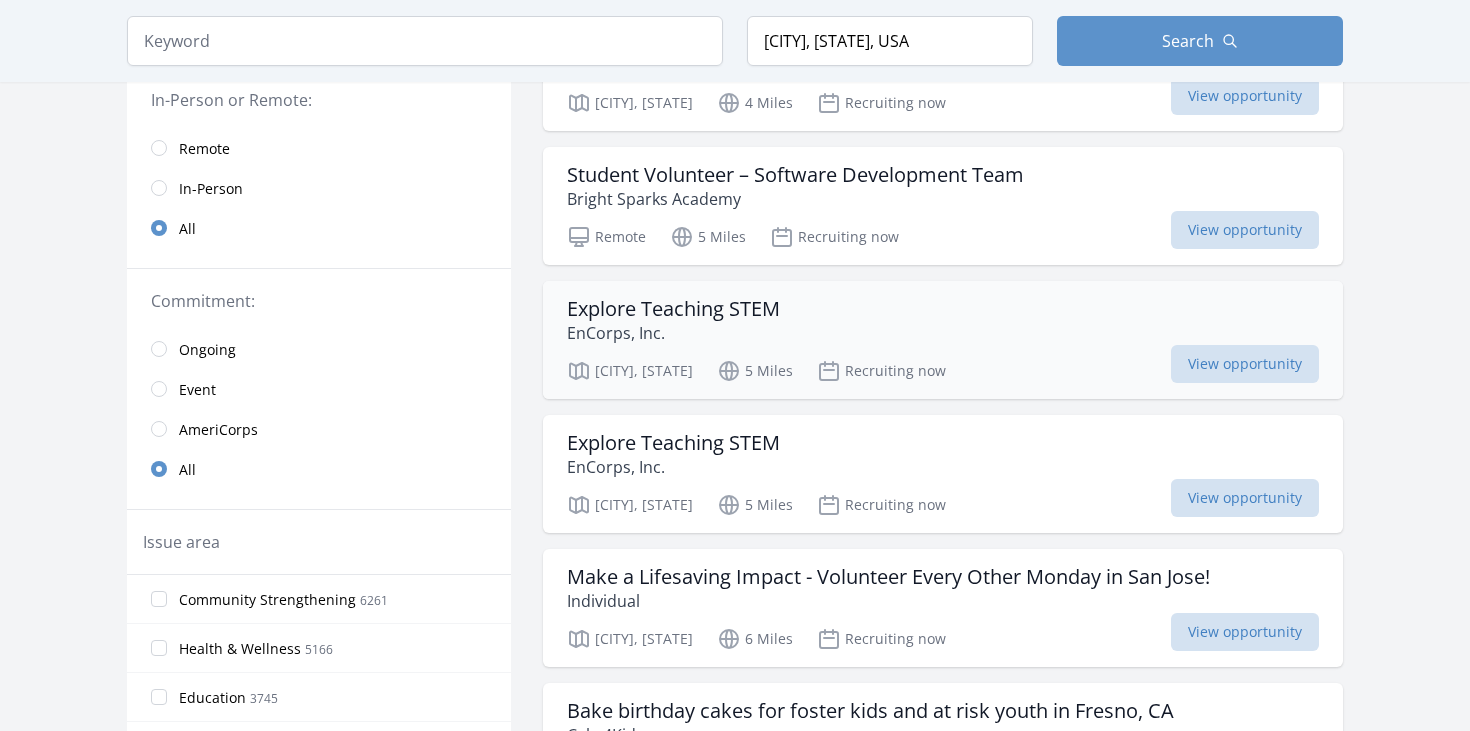 click on "EnCorps, Inc." at bounding box center (673, 333) 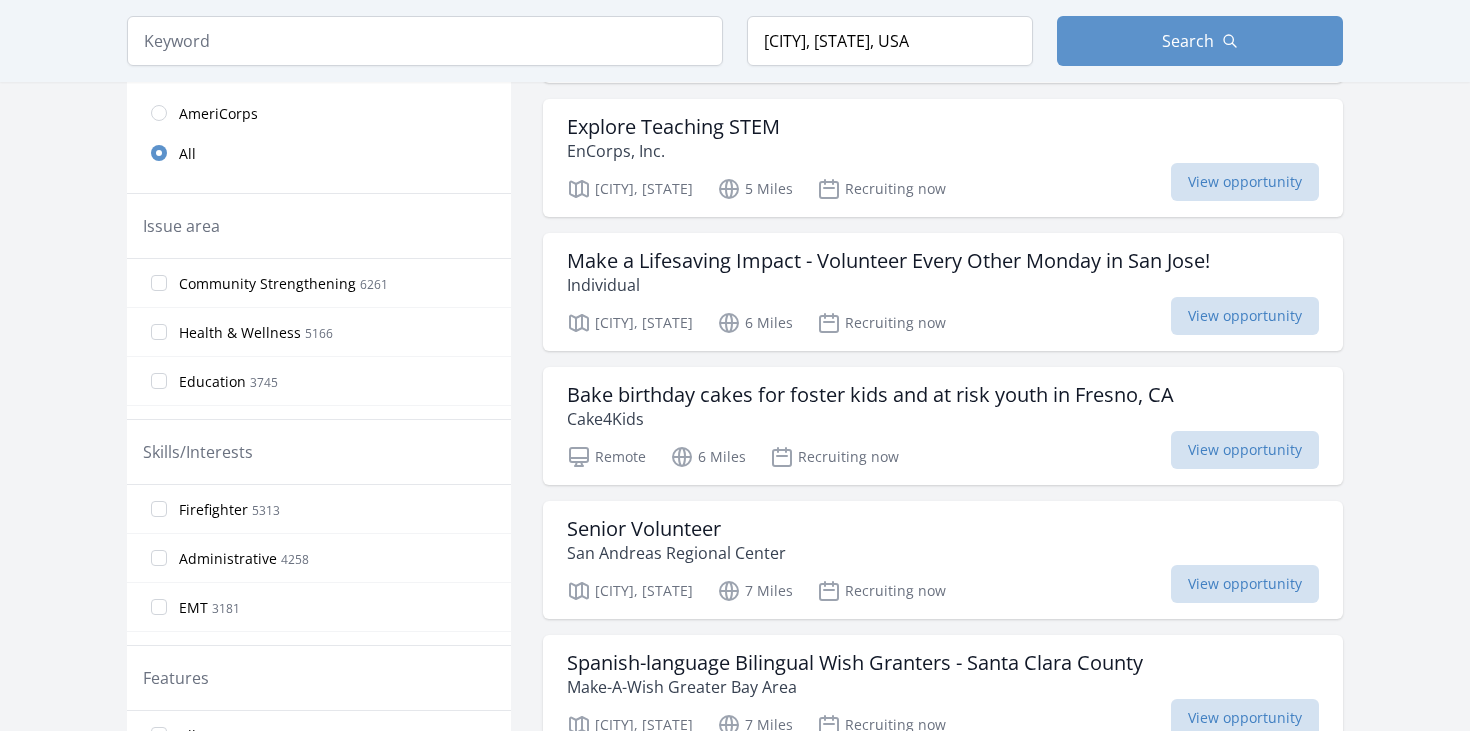 scroll, scrollTop: 600, scrollLeft: 0, axis: vertical 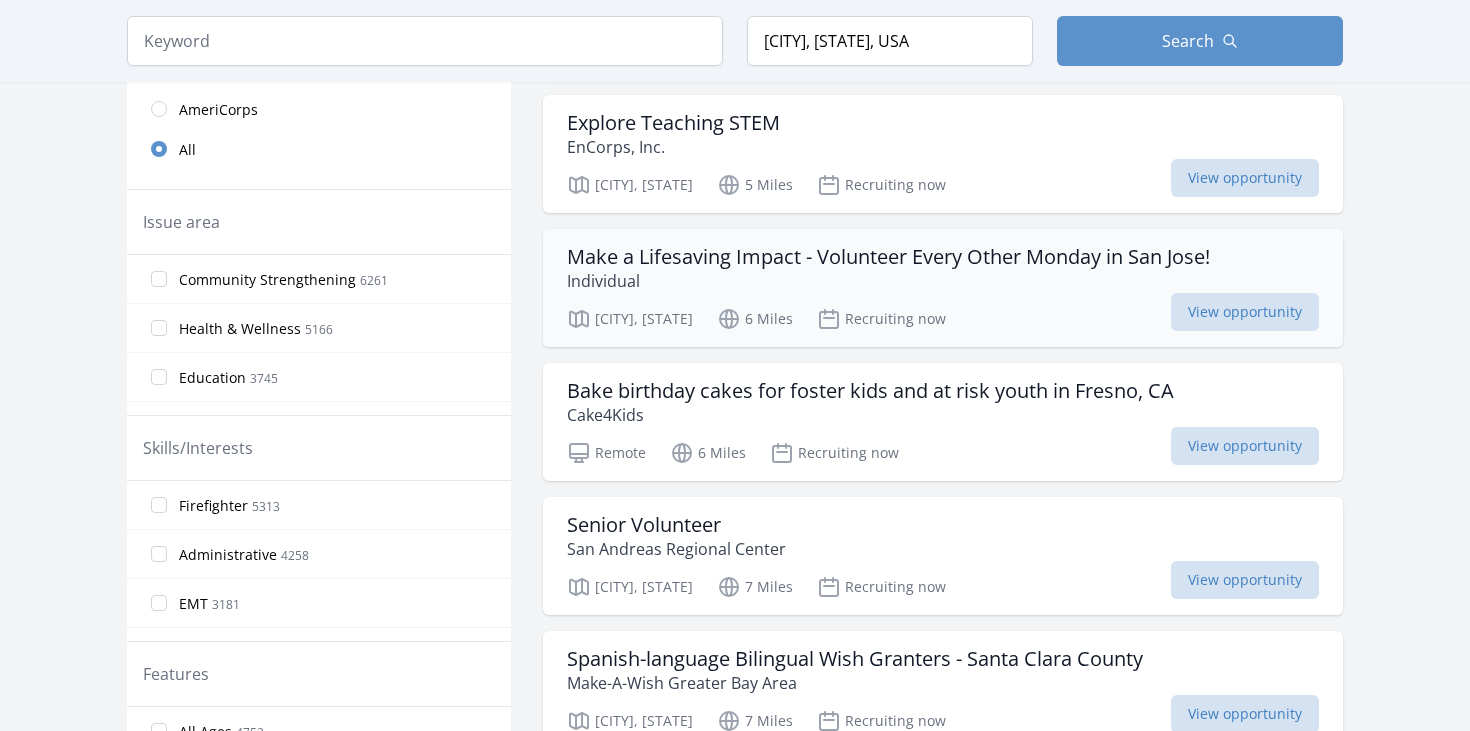 click on "Individual" at bounding box center (888, 281) 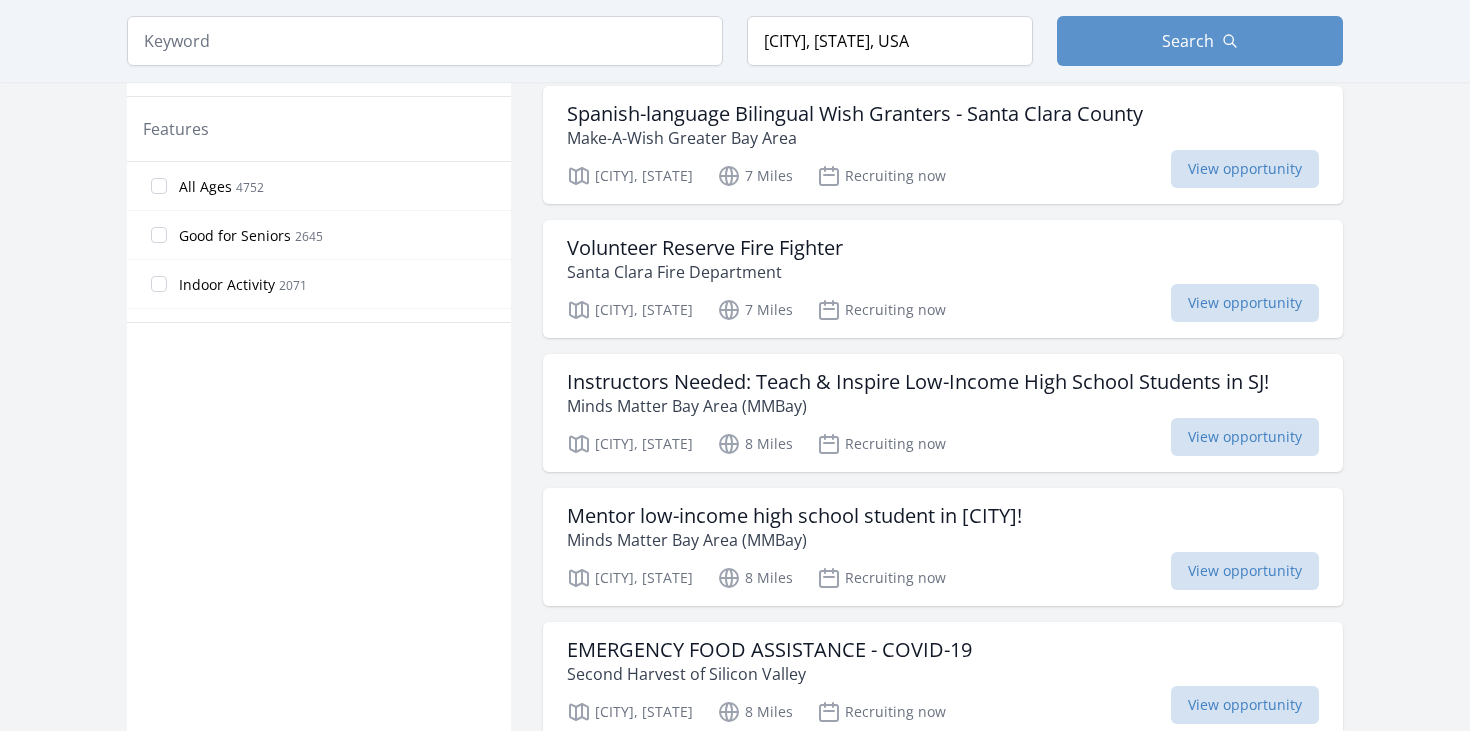 scroll, scrollTop: 1164, scrollLeft: 0, axis: vertical 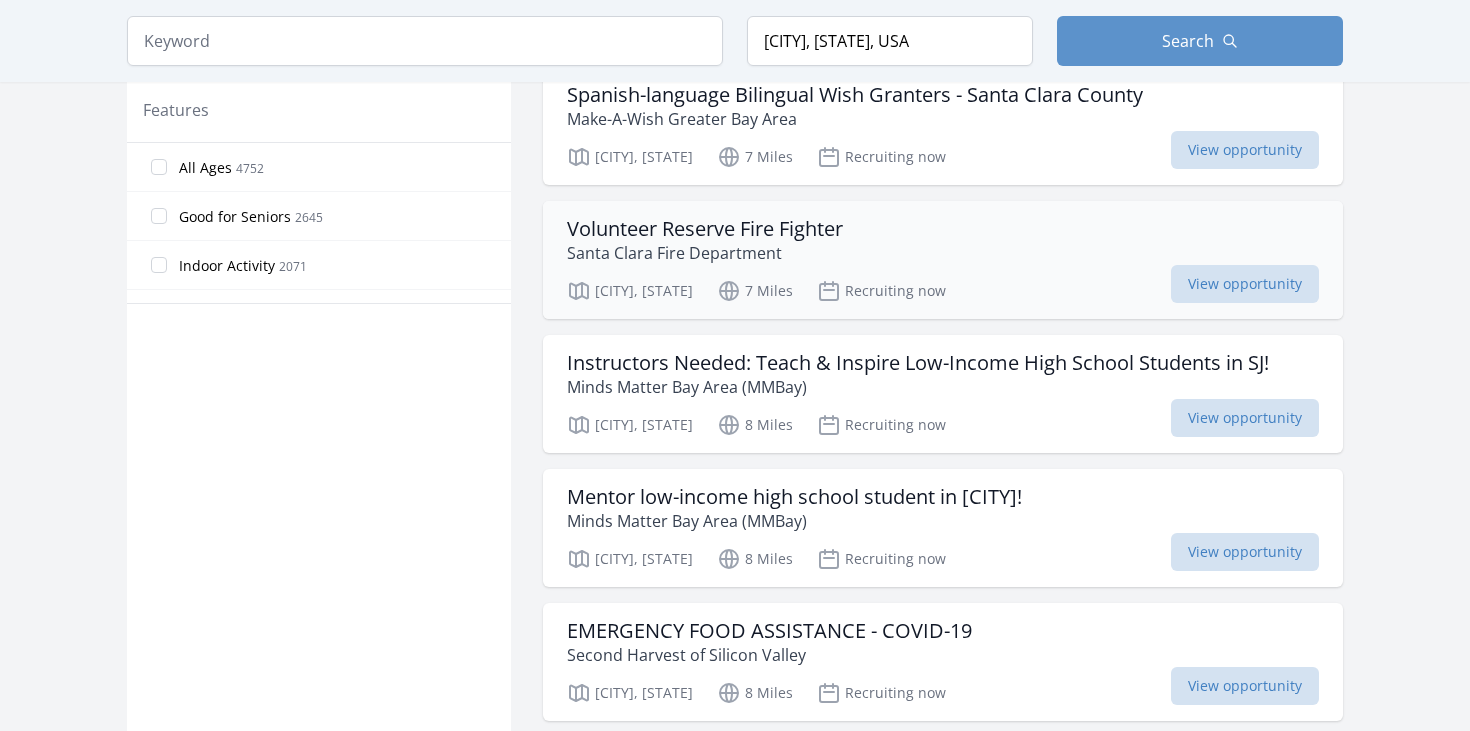 click on "Volunteer Reserve Fire Fighter" at bounding box center (705, 229) 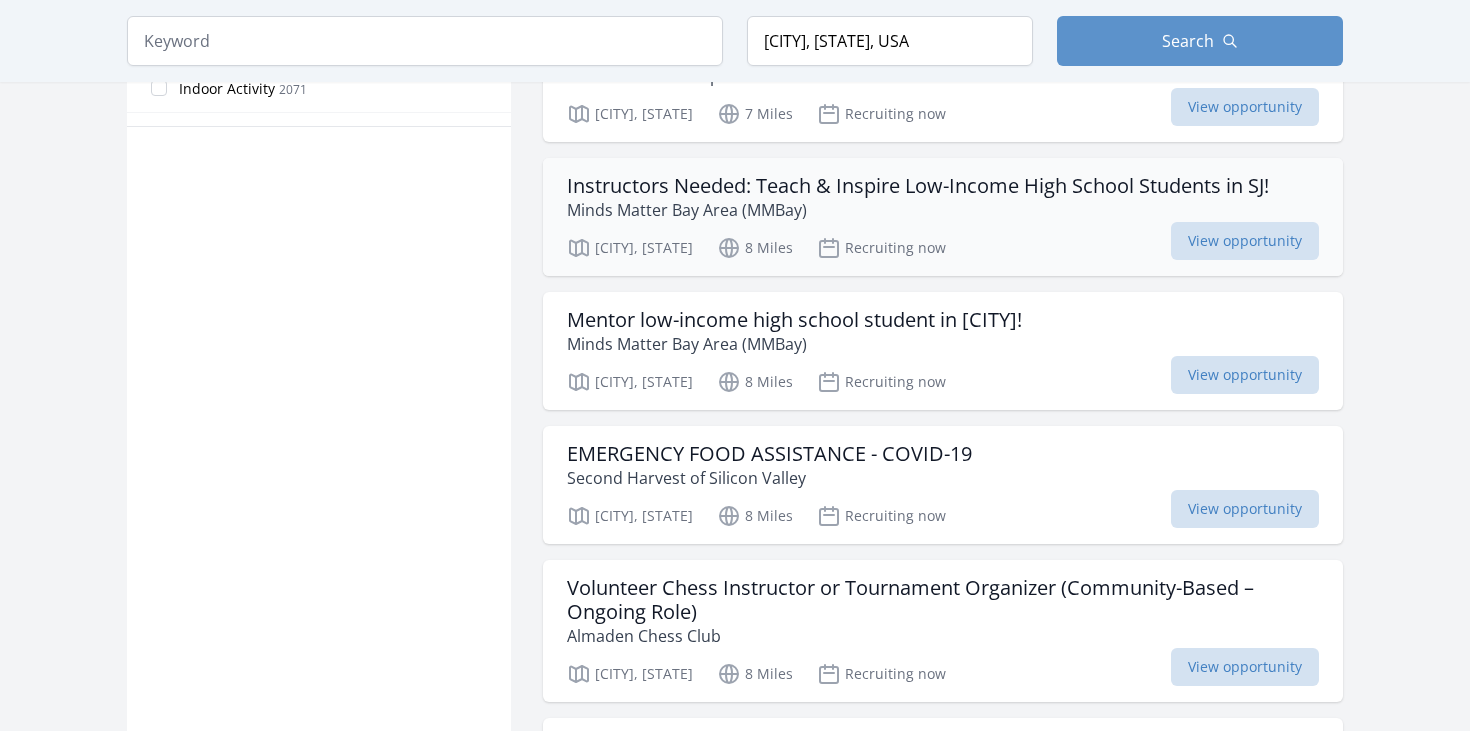 scroll, scrollTop: 1370, scrollLeft: 0, axis: vertical 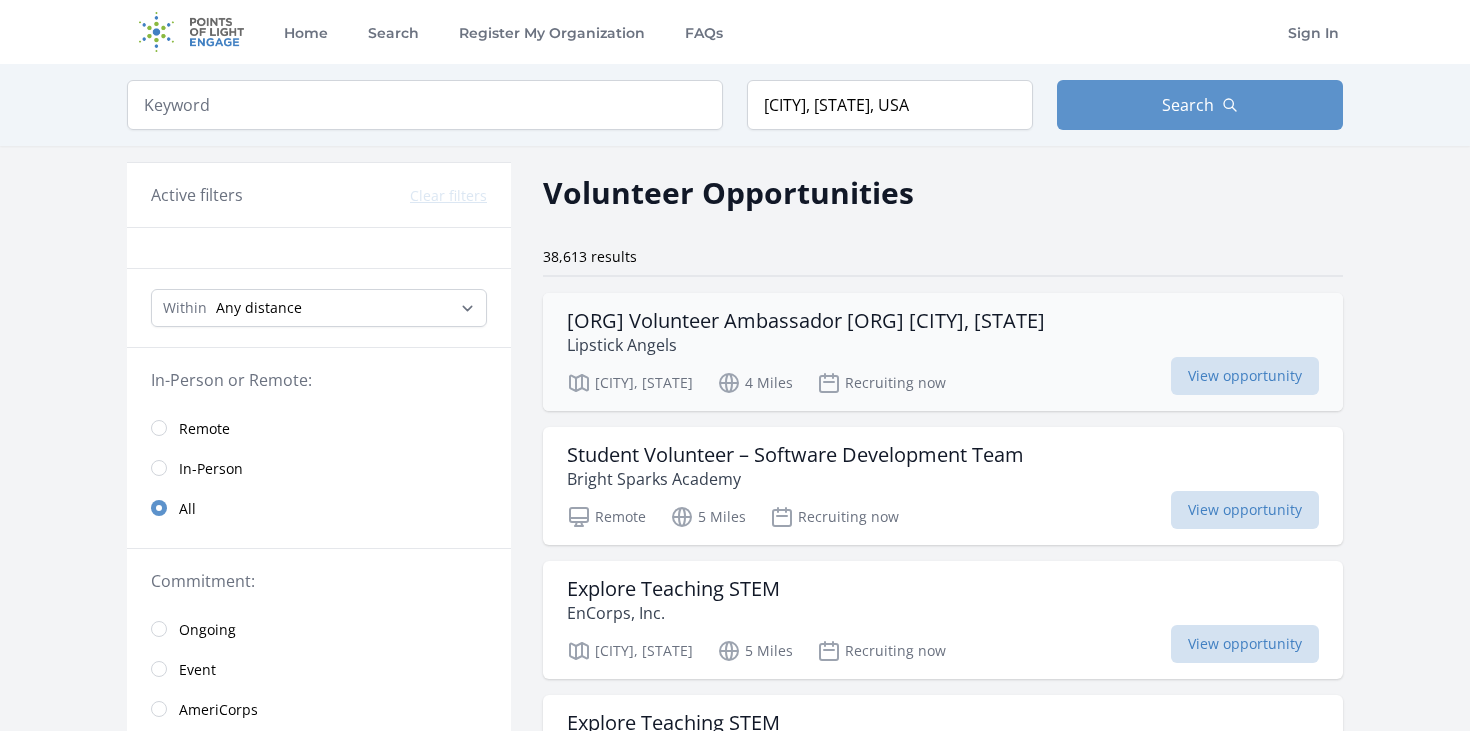 click on "Lipstick Angel Volunteer Ambassador Stanford Hospital [CITY], [STATE]" at bounding box center [806, 321] 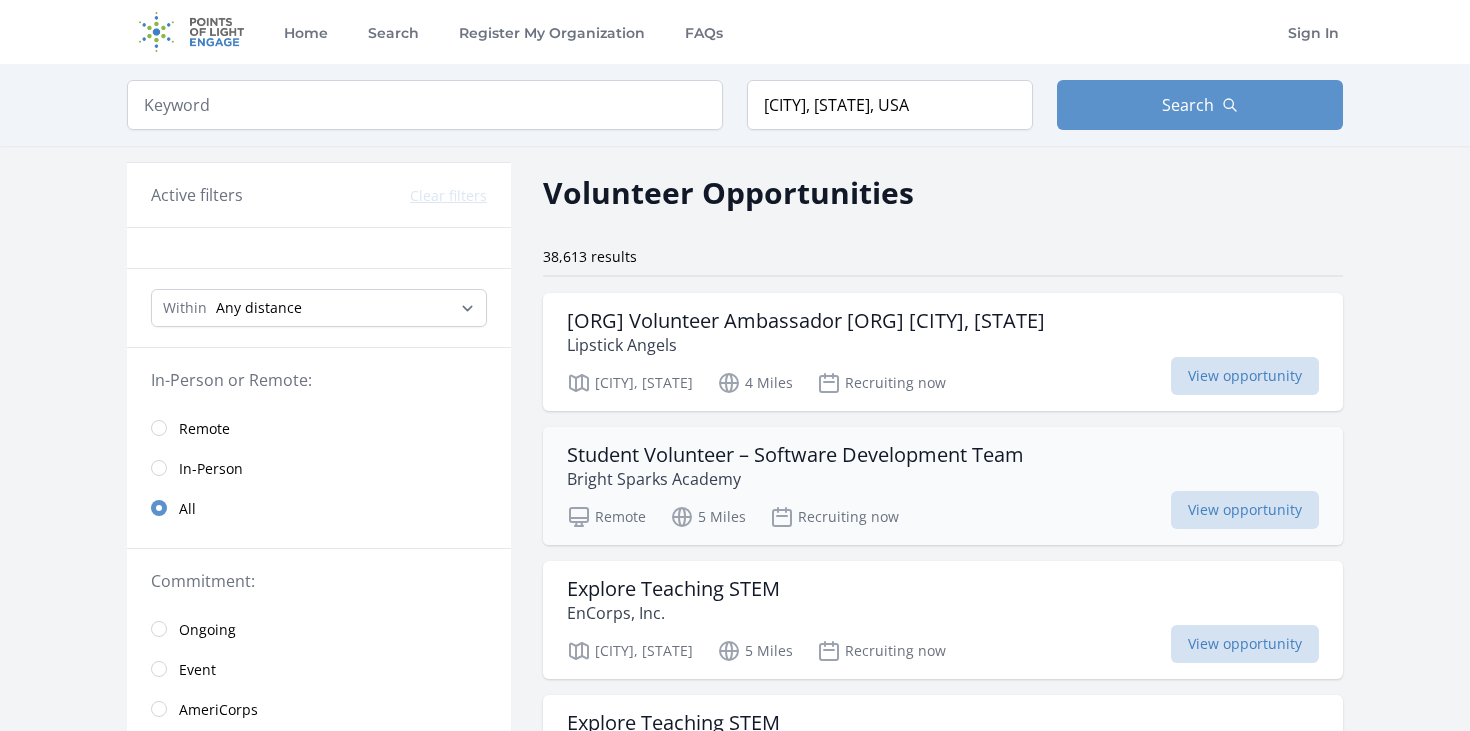 scroll, scrollTop: 224, scrollLeft: 0, axis: vertical 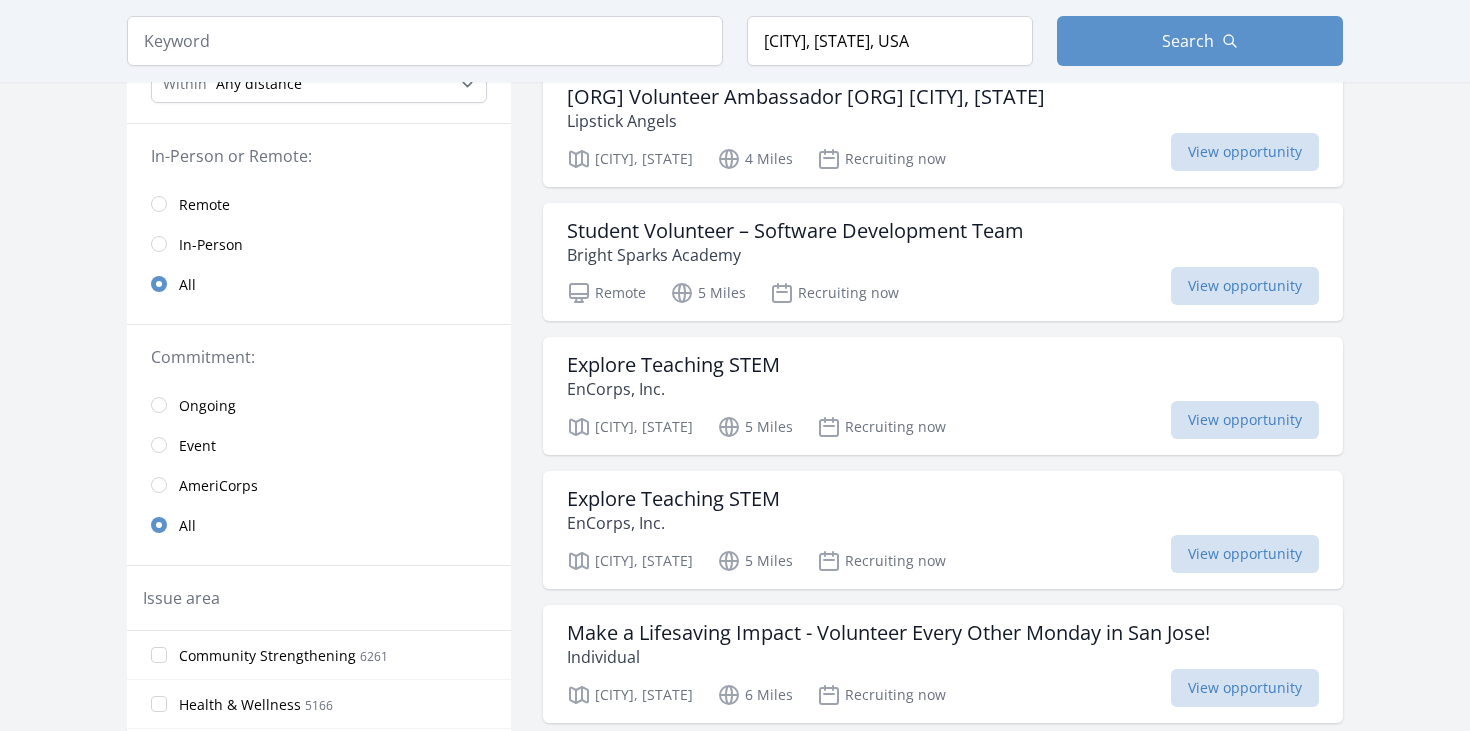 click on "Lipstick Angel Volunteer Ambassador   Stanford Hospital San Jose, CA
Lipstick Angels
San Jose, CA
4 Miles
Recruiting now
View opportunity" at bounding box center [943, 2777] 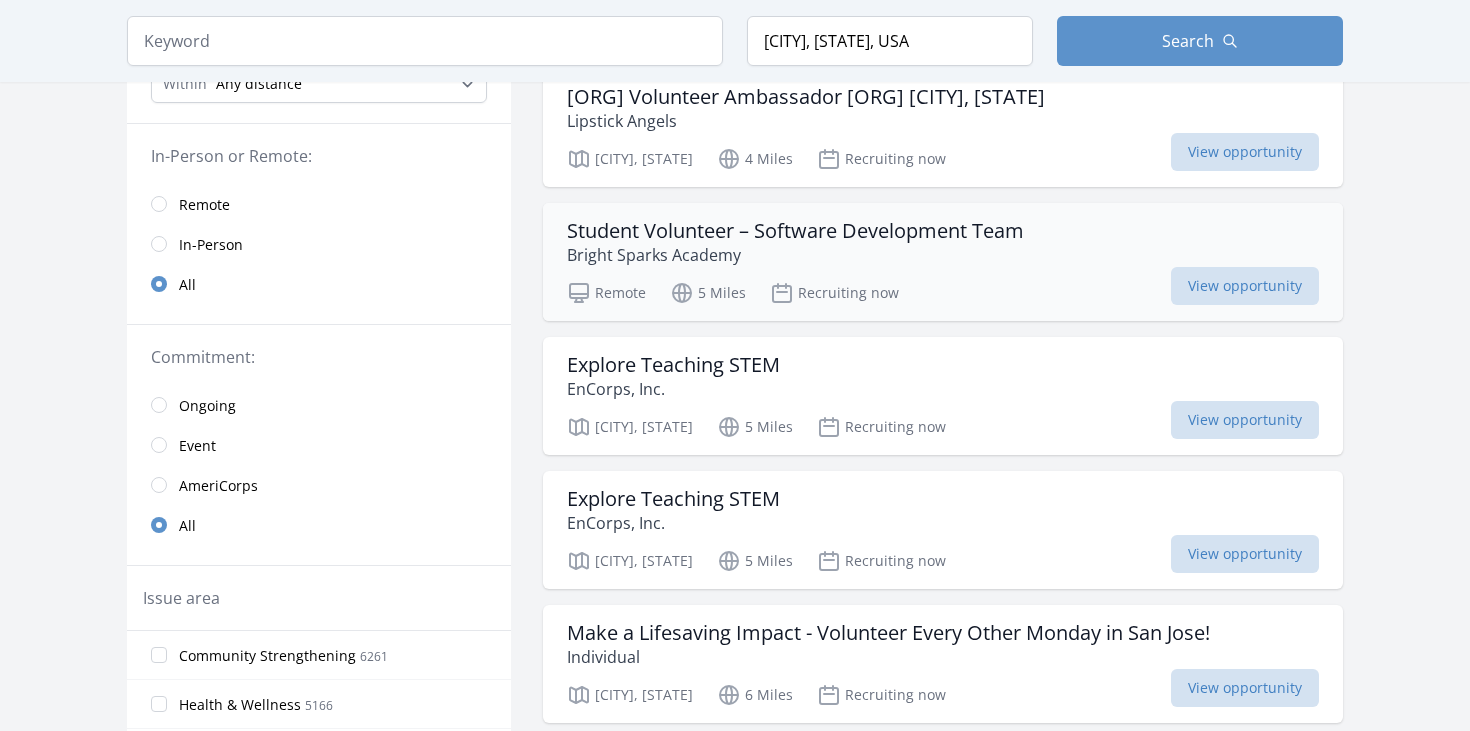 click on "Student Volunteer – Software Development Team" at bounding box center [795, 231] 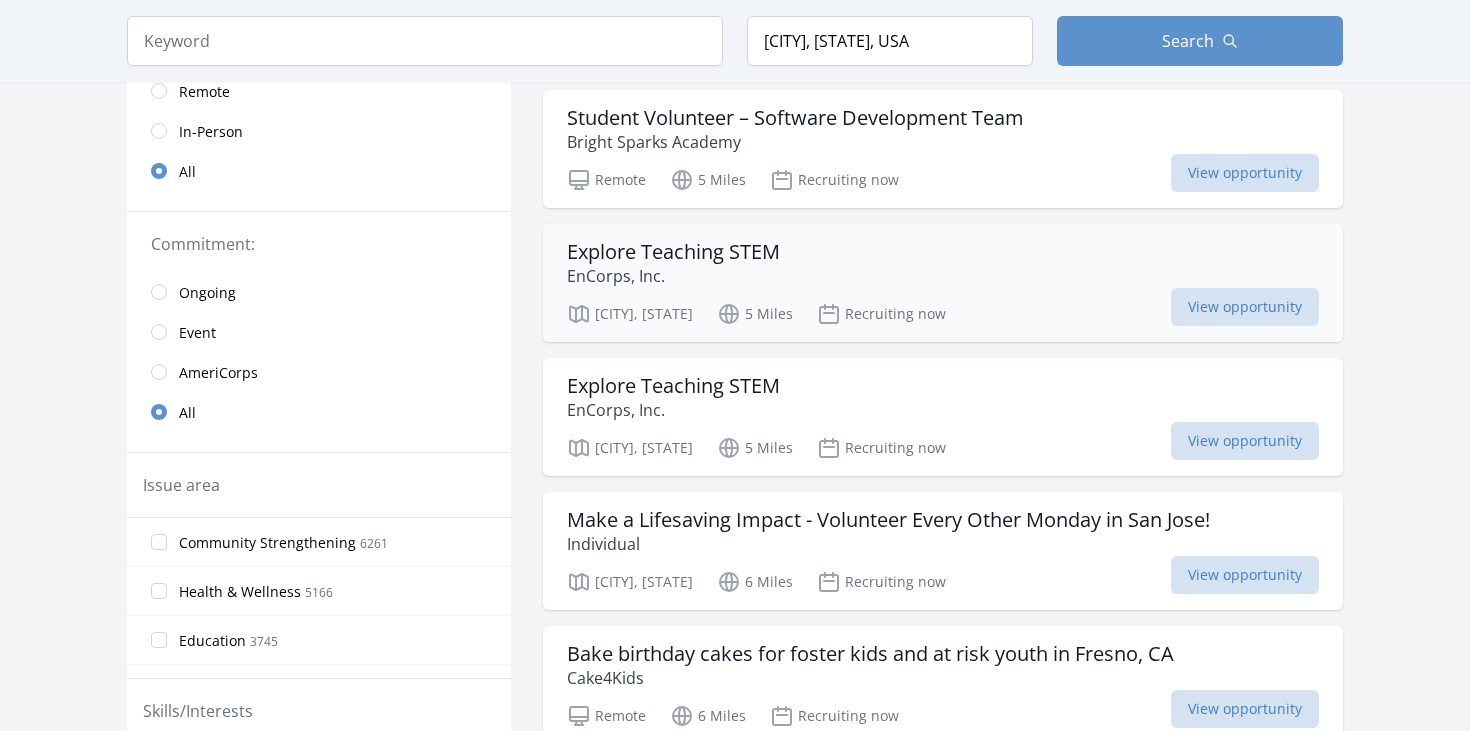 scroll, scrollTop: 349, scrollLeft: 0, axis: vertical 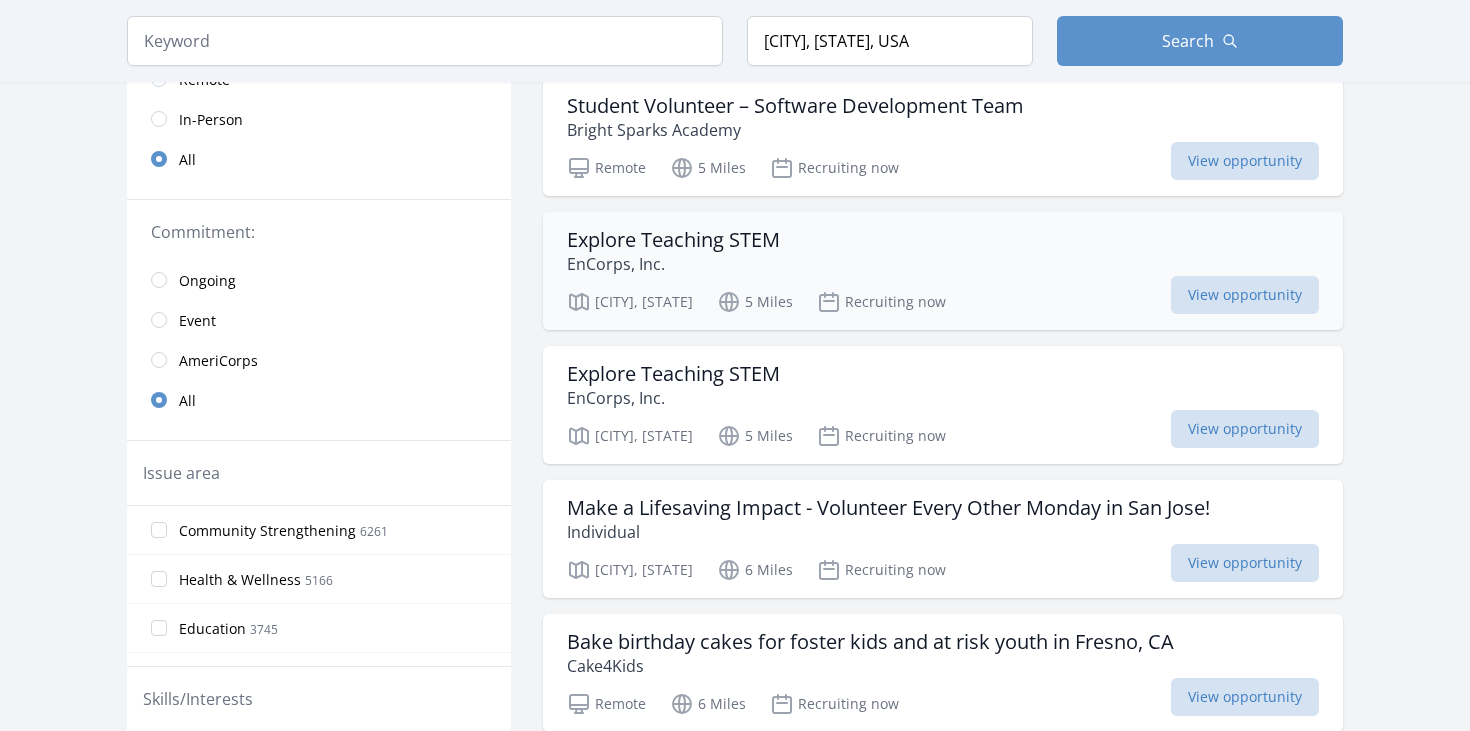 click on "Explore Teaching STEM" at bounding box center [673, 240] 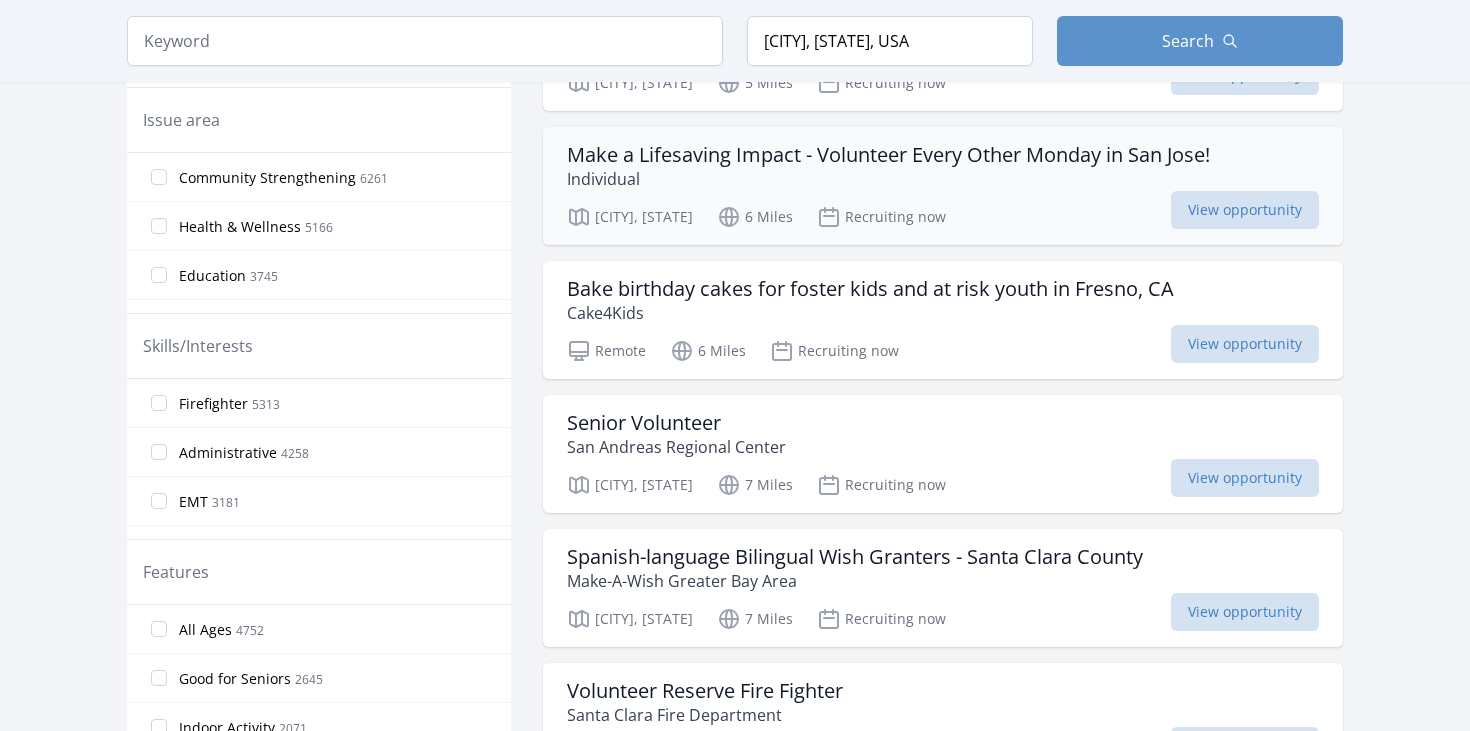 scroll, scrollTop: 711, scrollLeft: 0, axis: vertical 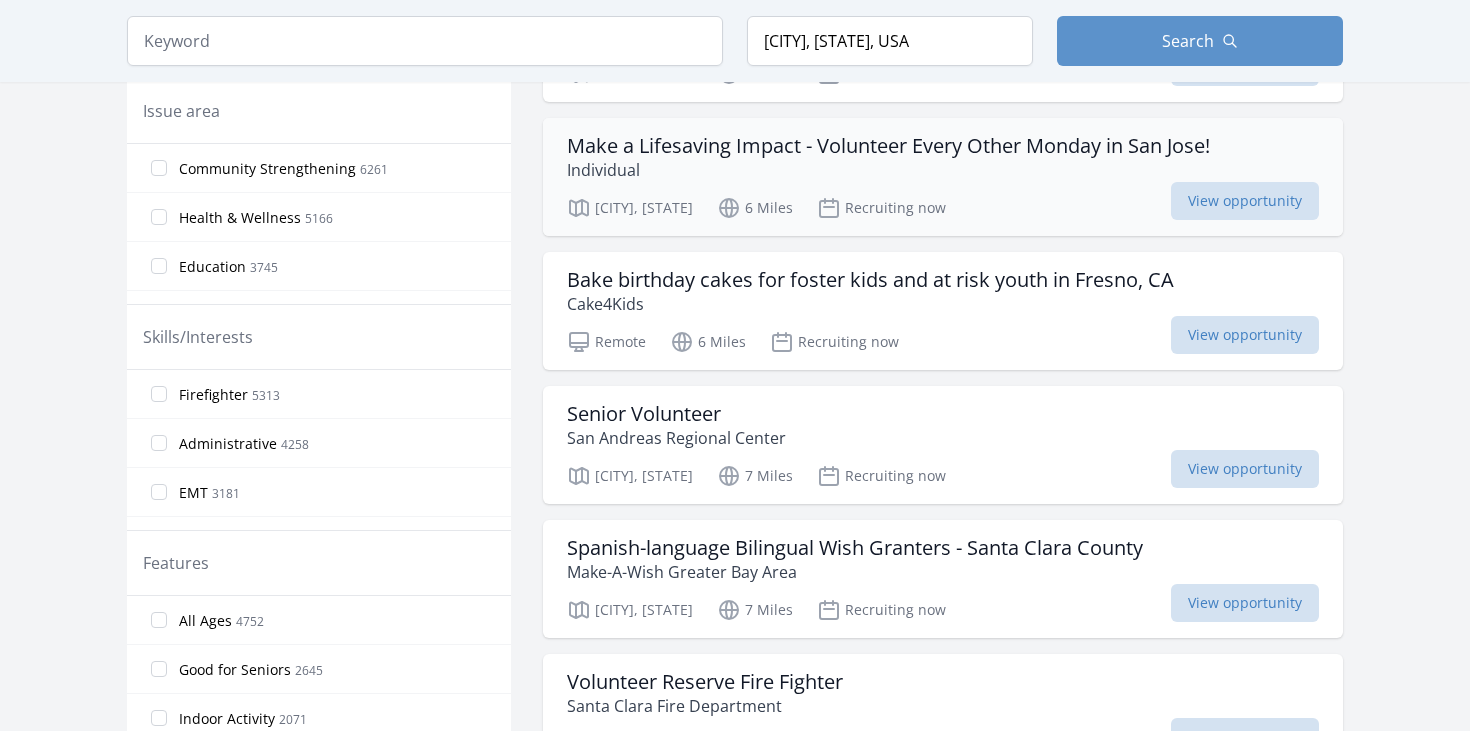 click on "Make a Lifesaving Impact - Volunteer Every Other Monday in San Jose!" at bounding box center (888, 146) 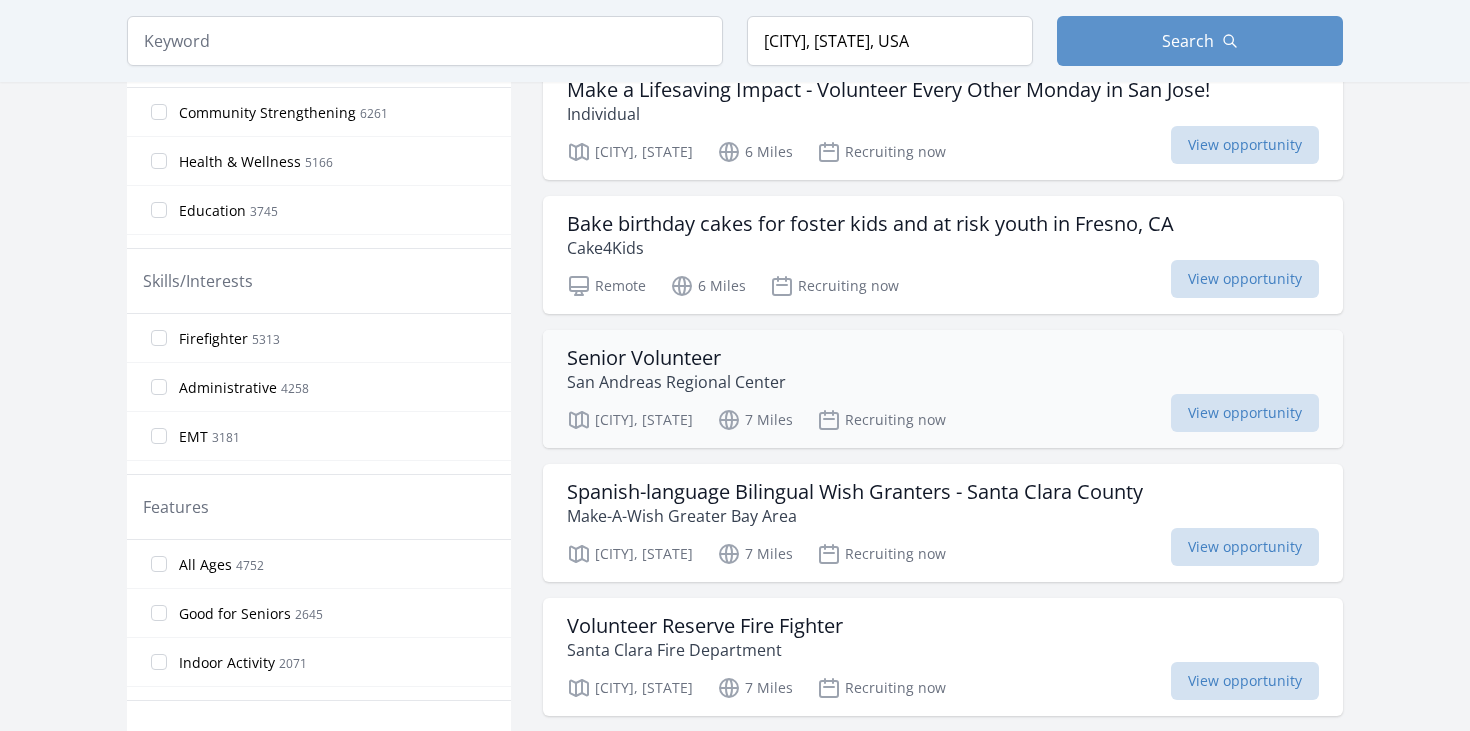 scroll, scrollTop: 773, scrollLeft: 0, axis: vertical 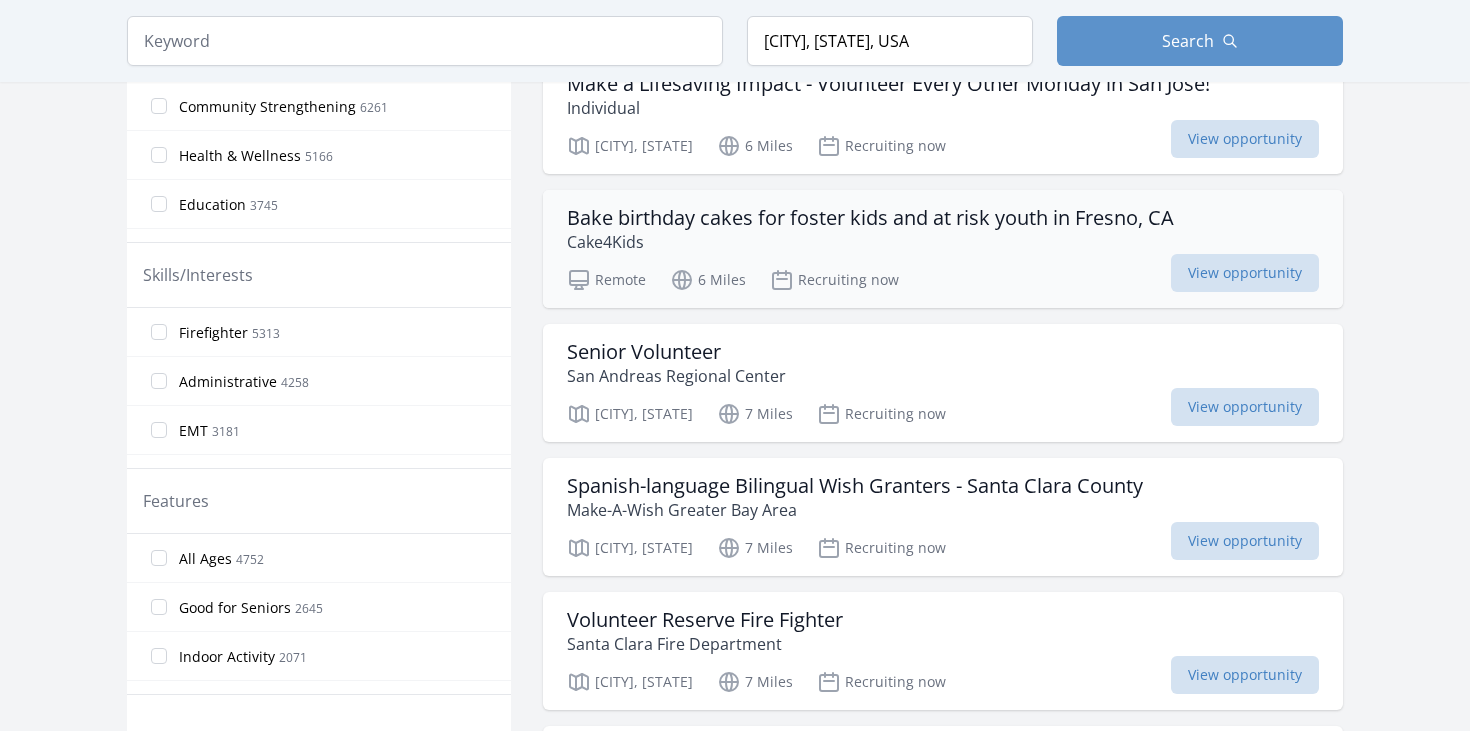 click on "Bake birthday cakes for foster kids and at risk youth in Fresno, CA" at bounding box center (870, 218) 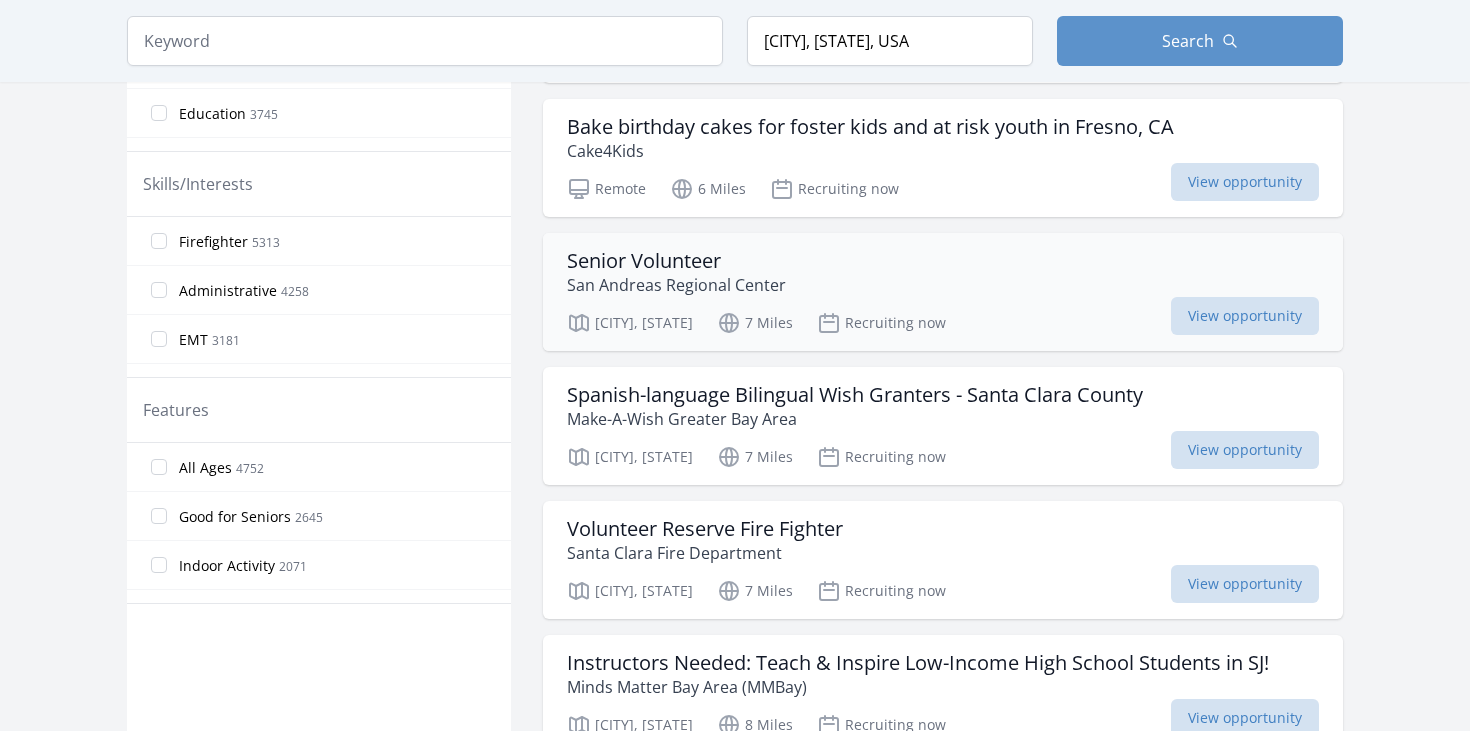 scroll, scrollTop: 865, scrollLeft: 0, axis: vertical 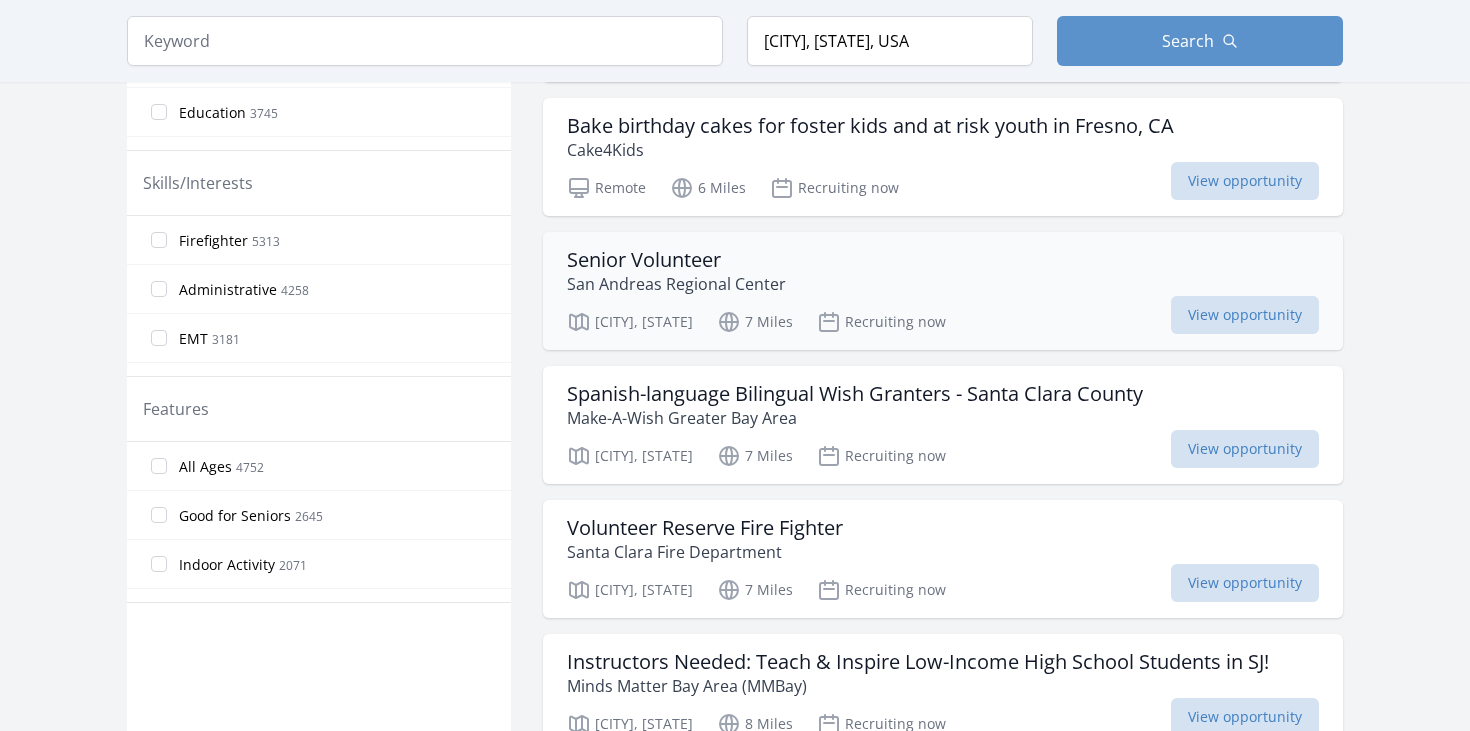 click on "Senior Volunteer
San Andreas Regional Center" at bounding box center [943, 272] 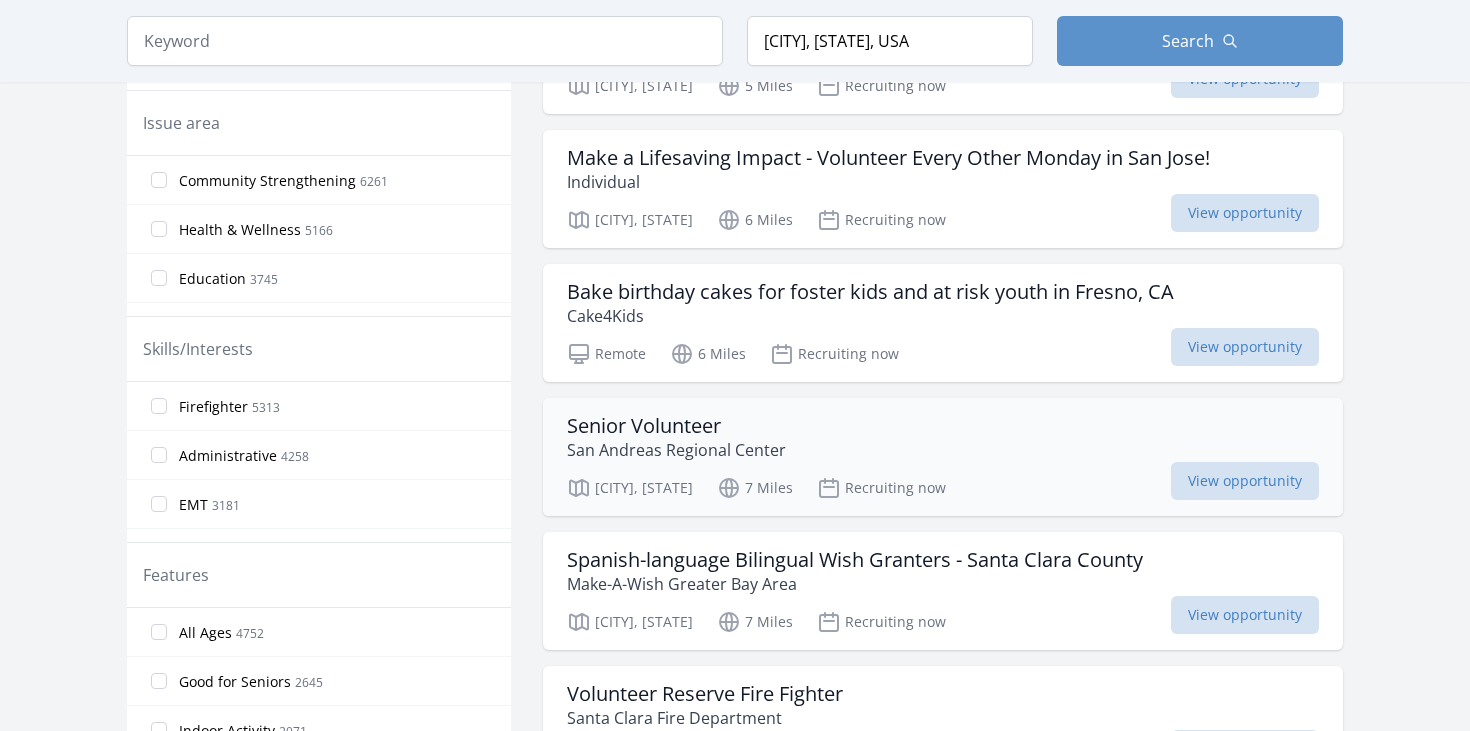 scroll, scrollTop: 767, scrollLeft: 0, axis: vertical 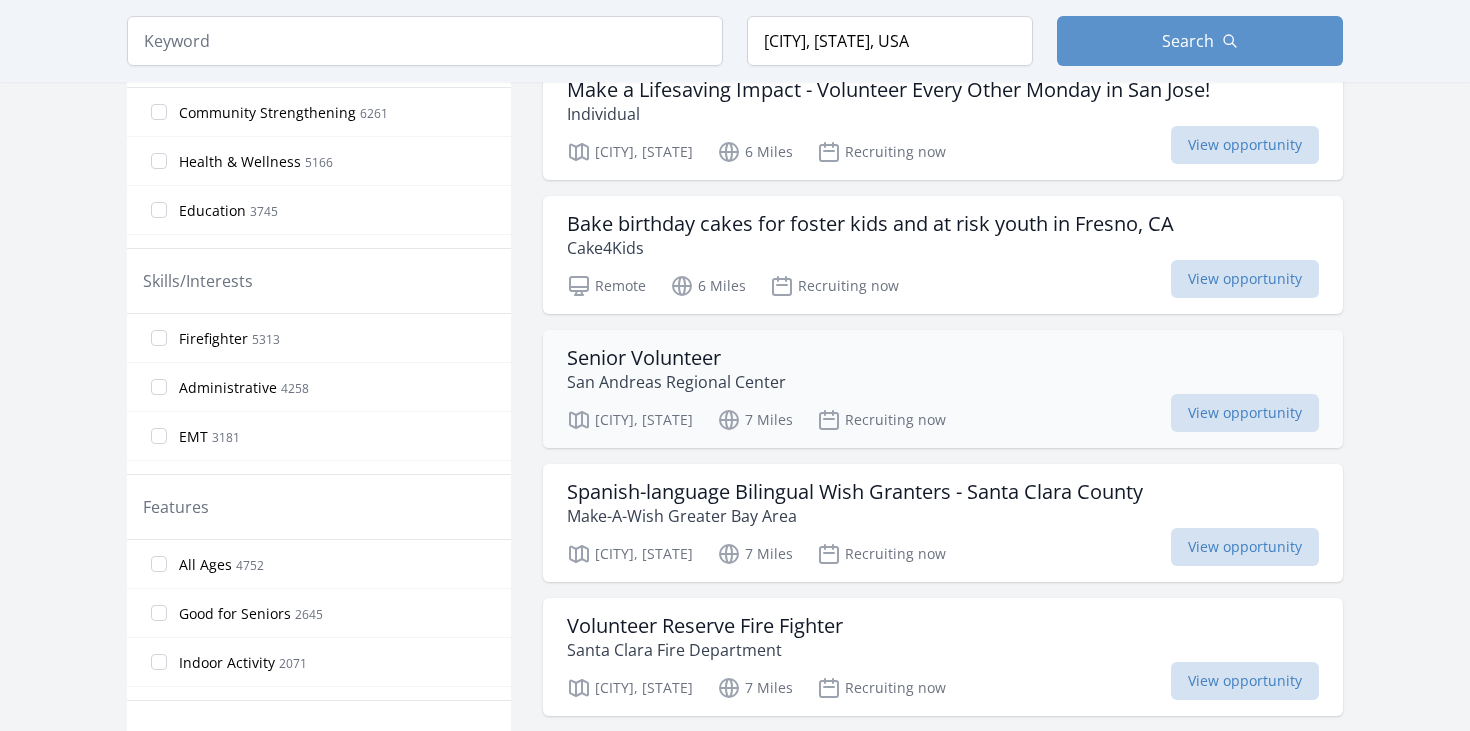 click on "Senior Volunteer
San Andreas Regional Center
Santa Clara, CA
7 Miles
Recruiting now
View opportunity" at bounding box center (943, 389) 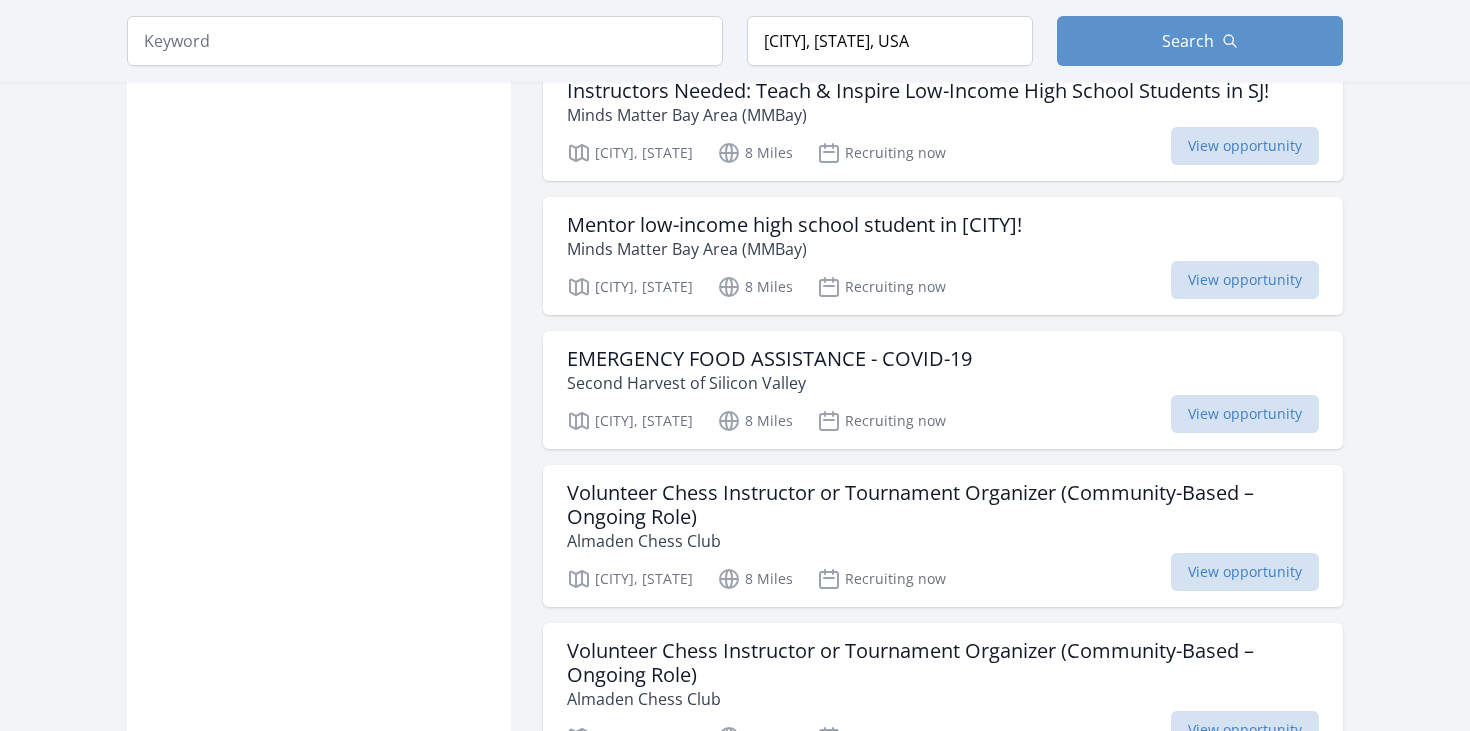 scroll, scrollTop: 1396, scrollLeft: 0, axis: vertical 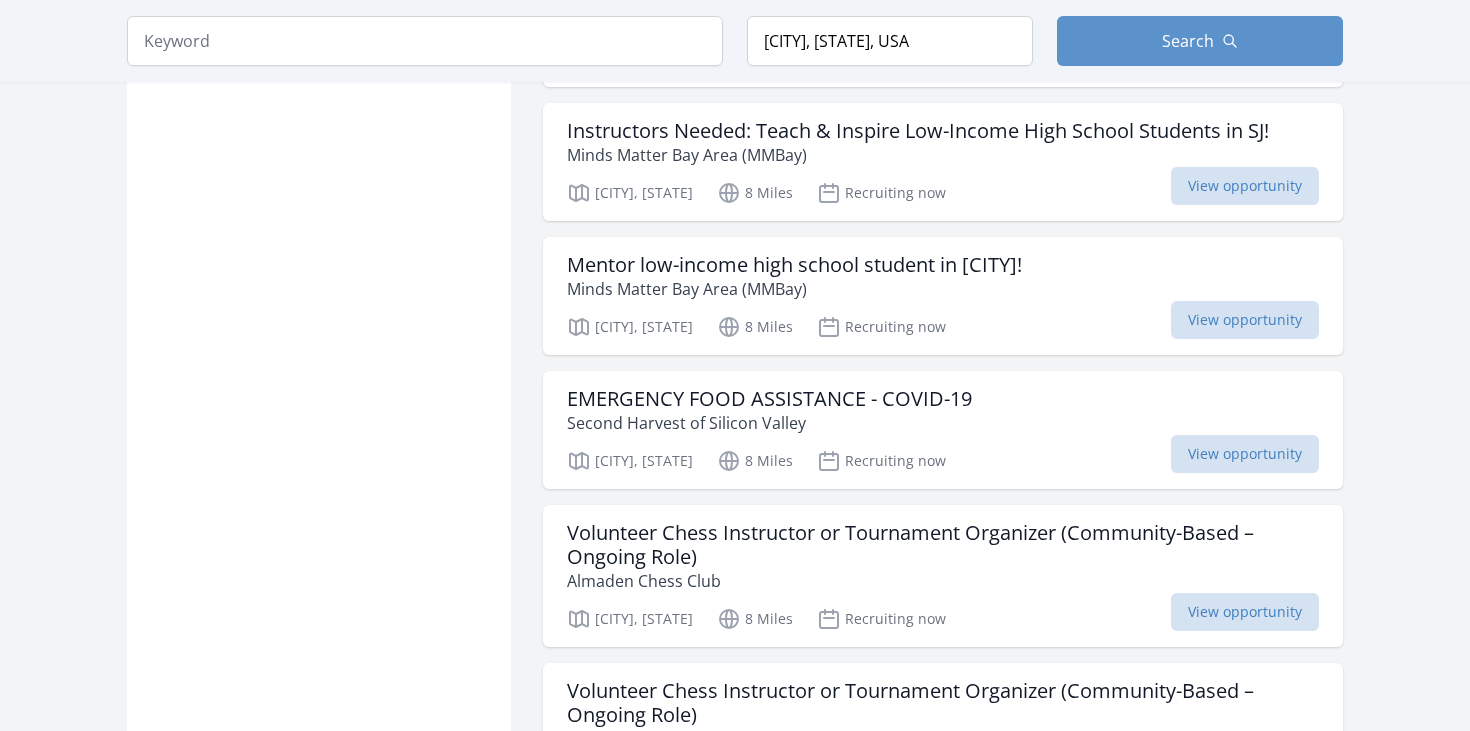 click on "Minds Matter Bay Area (MMBay)" at bounding box center [918, 155] 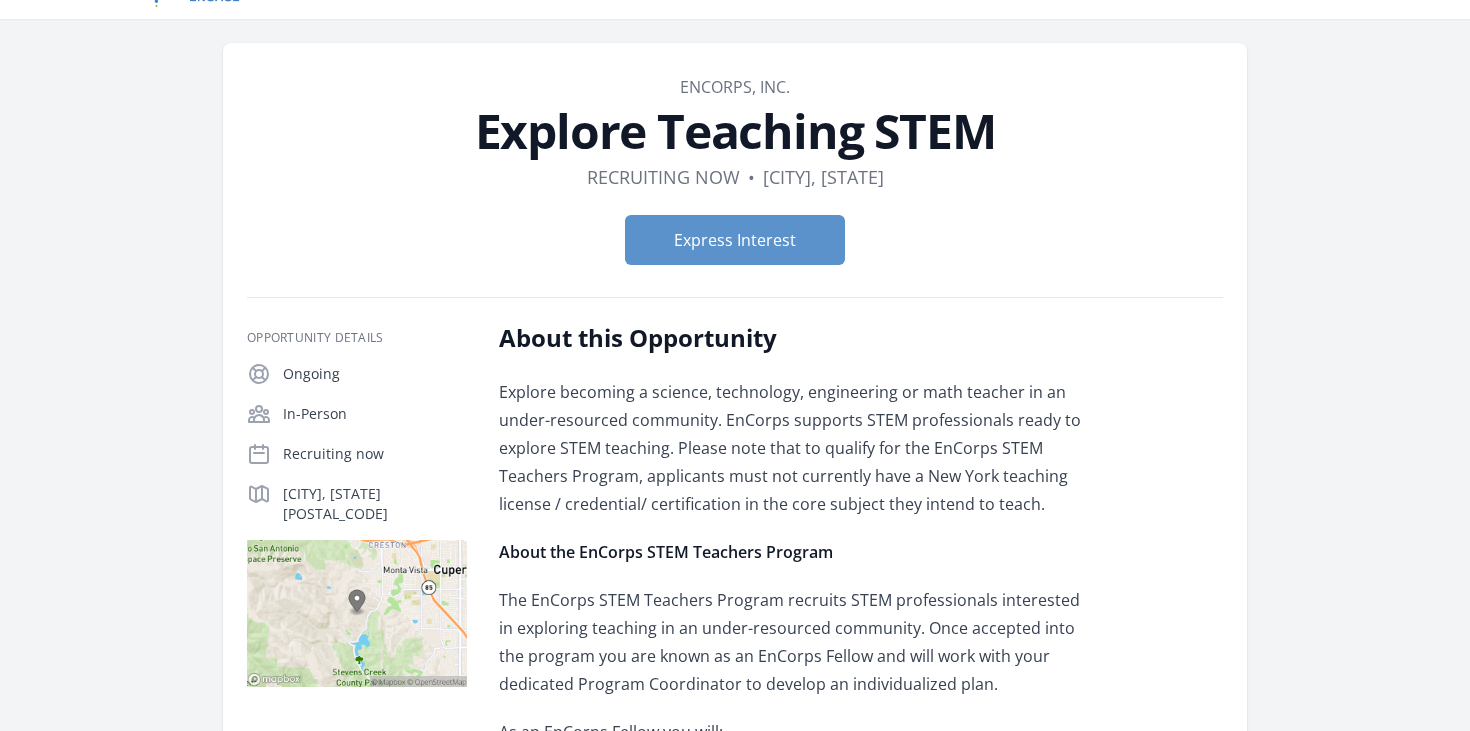 scroll, scrollTop: 36, scrollLeft: 0, axis: vertical 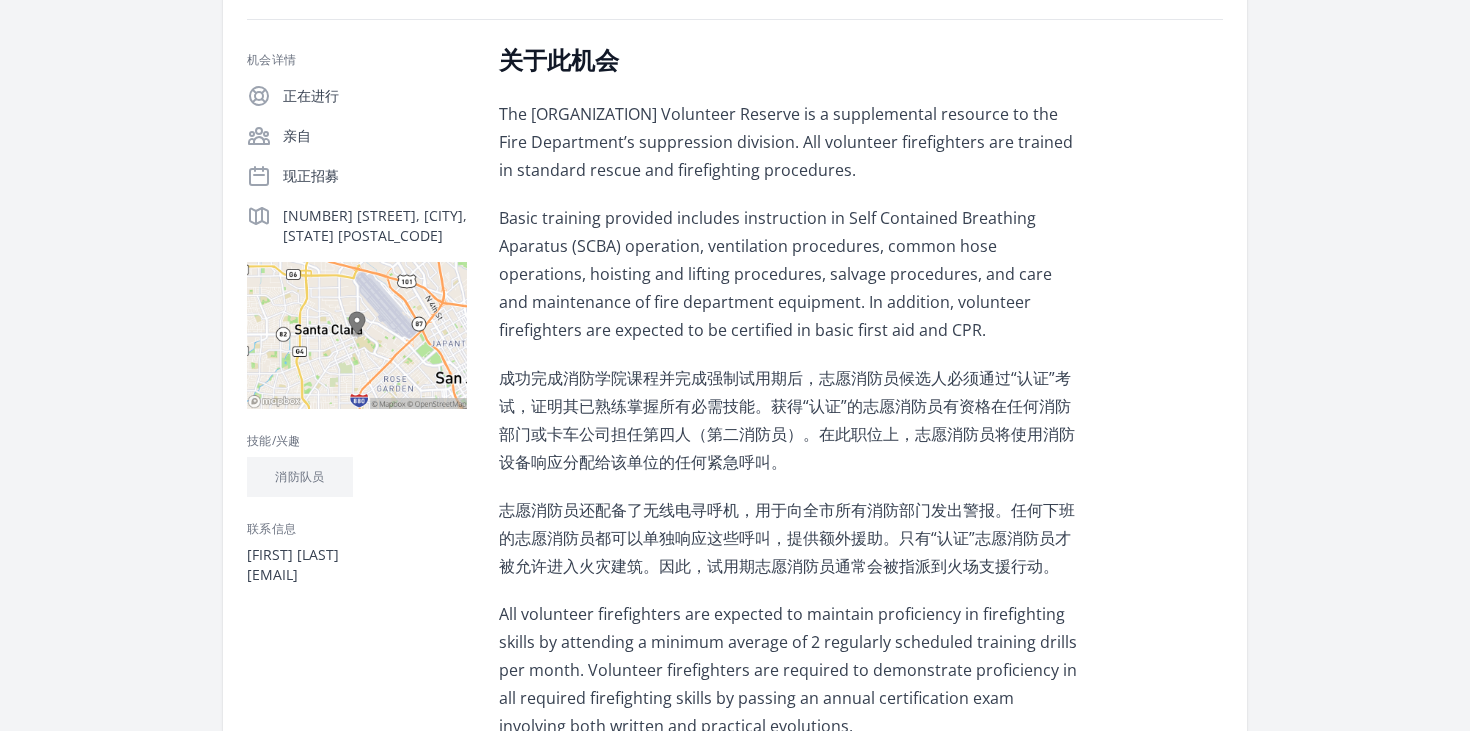 click on "消防队员" at bounding box center (299, 476) 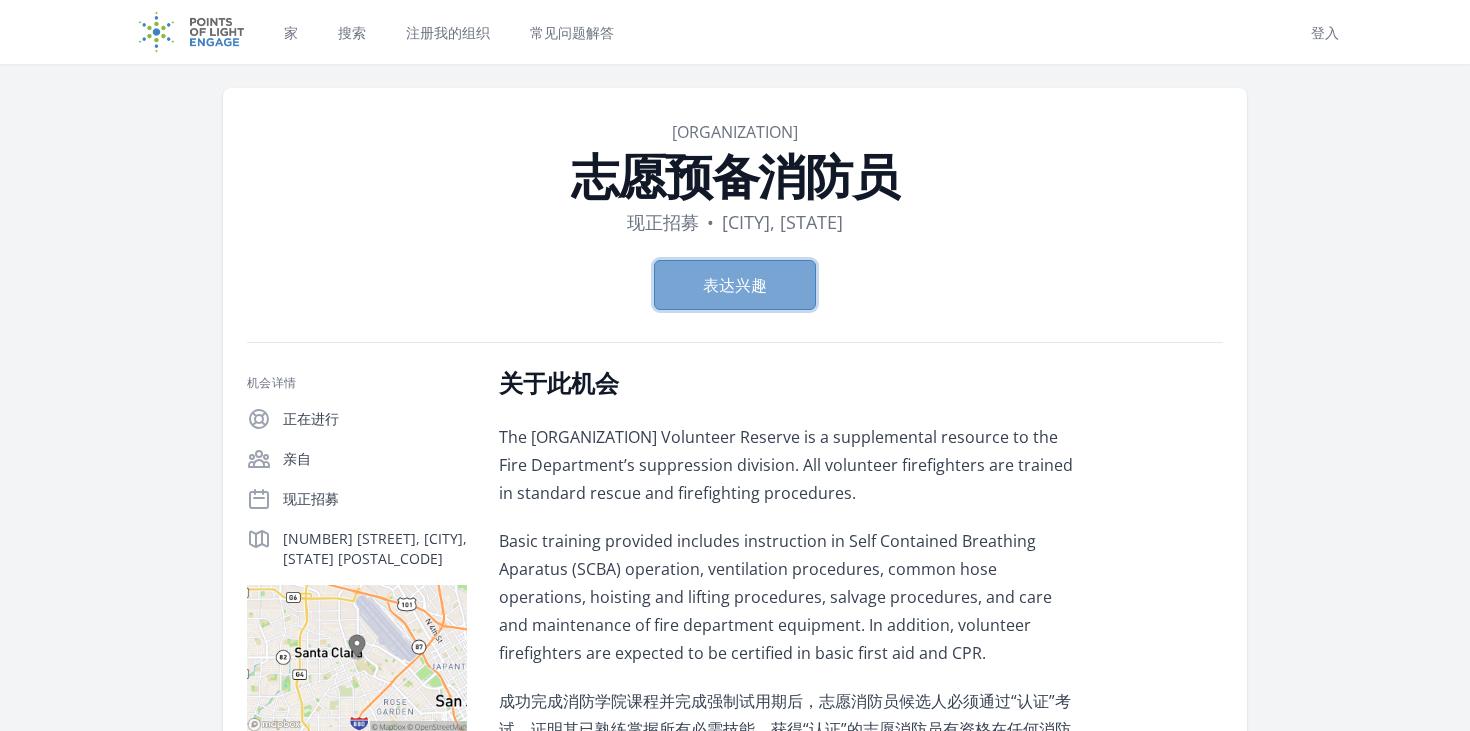 click on "表达兴趣" at bounding box center [735, 285] 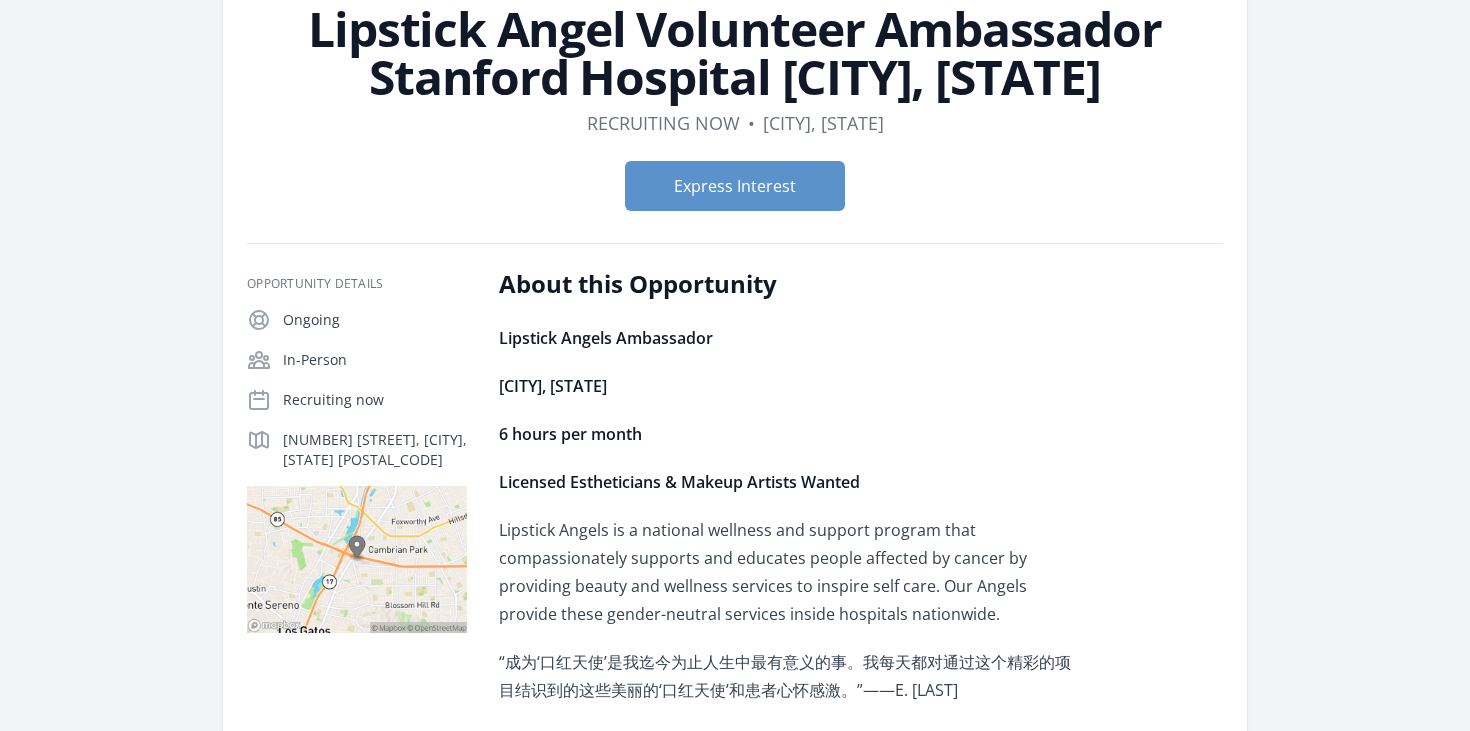 scroll, scrollTop: 388, scrollLeft: 0, axis: vertical 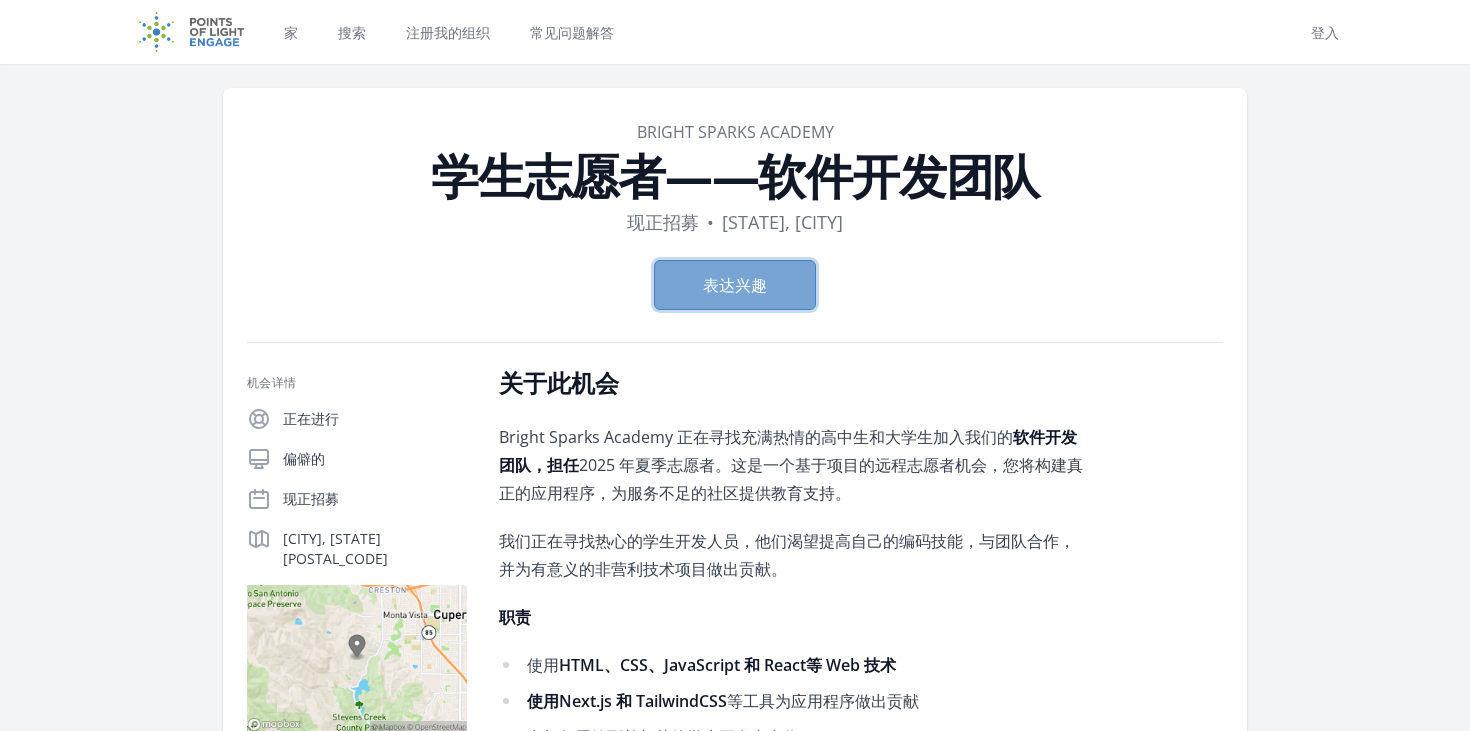 click on "表达兴趣" at bounding box center (735, 285) 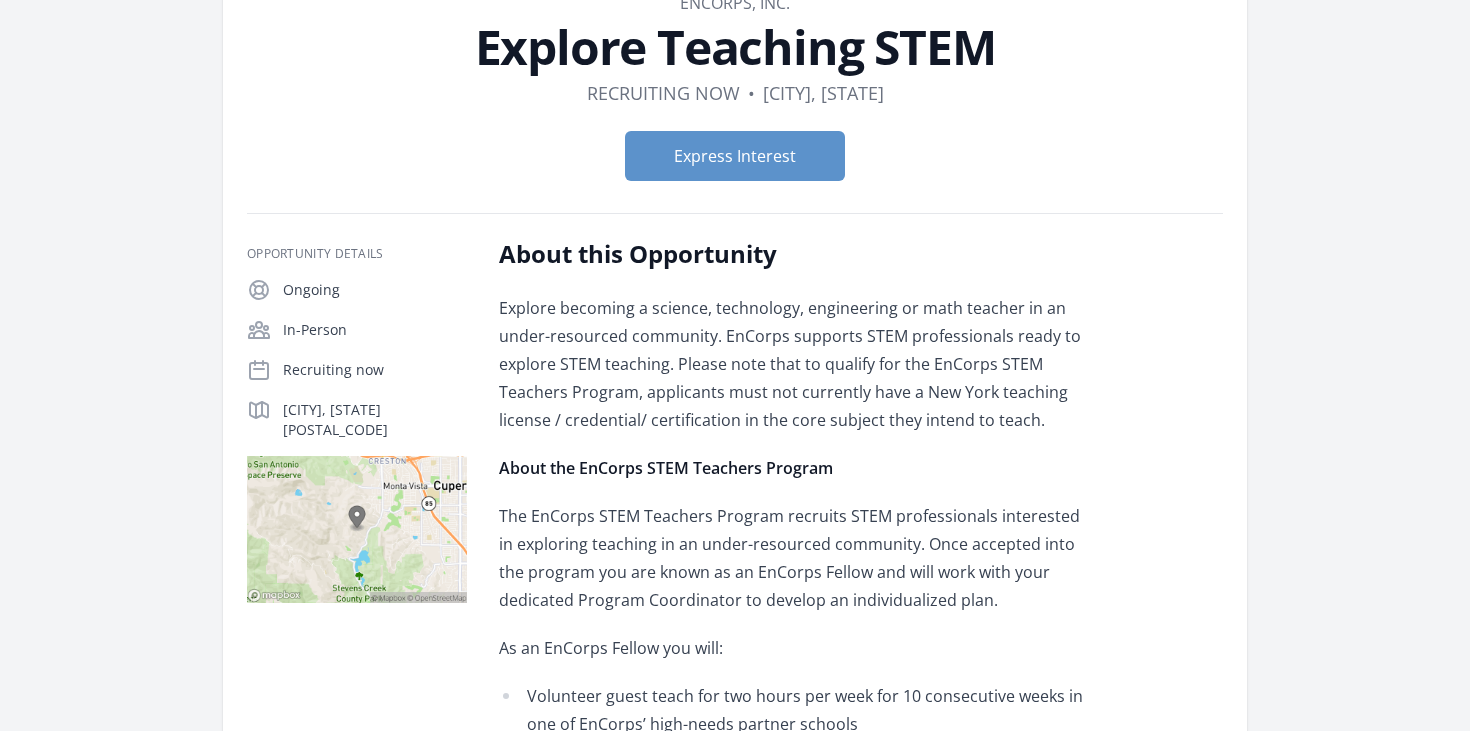 scroll, scrollTop: 134, scrollLeft: 0, axis: vertical 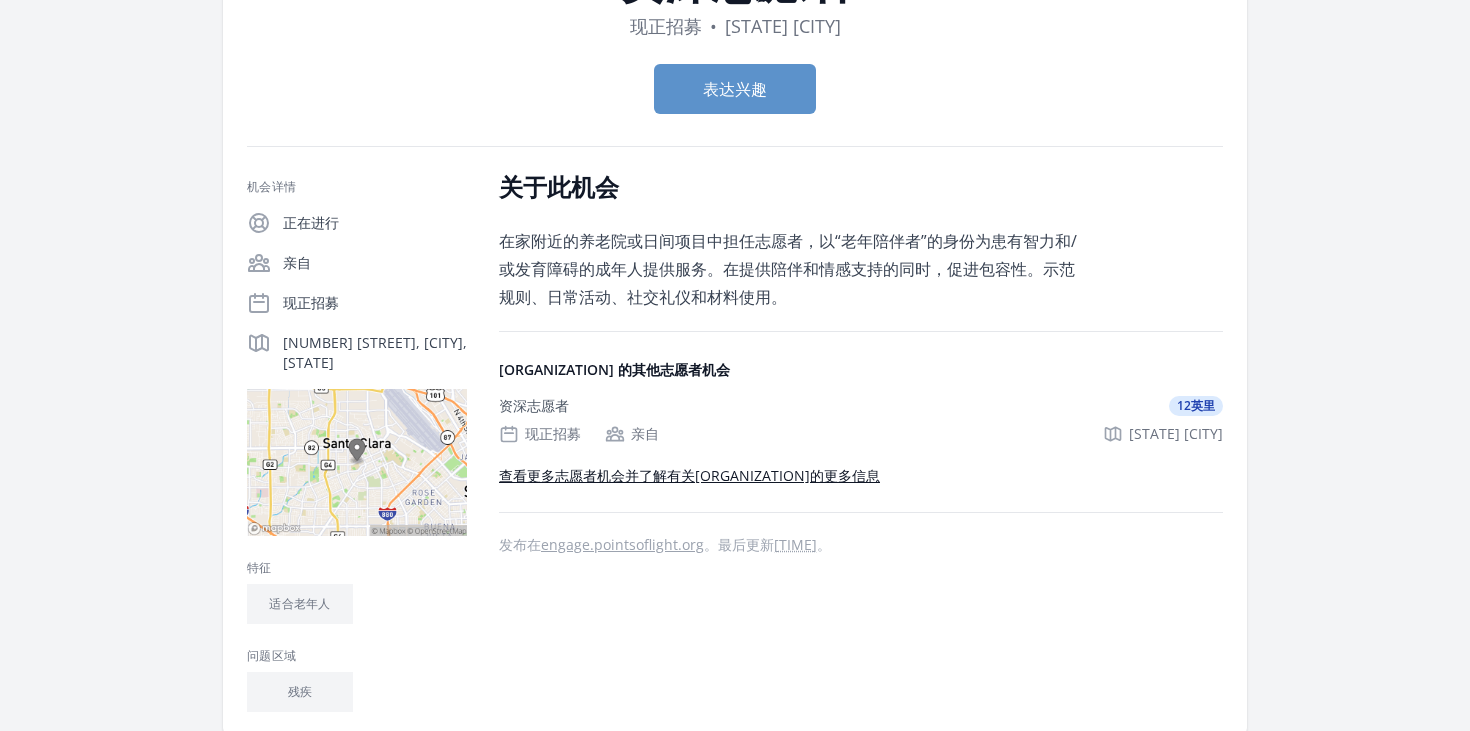 drag, startPoint x: 359, startPoint y: 365, endPoint x: 275, endPoint y: 343, distance: 86.833176 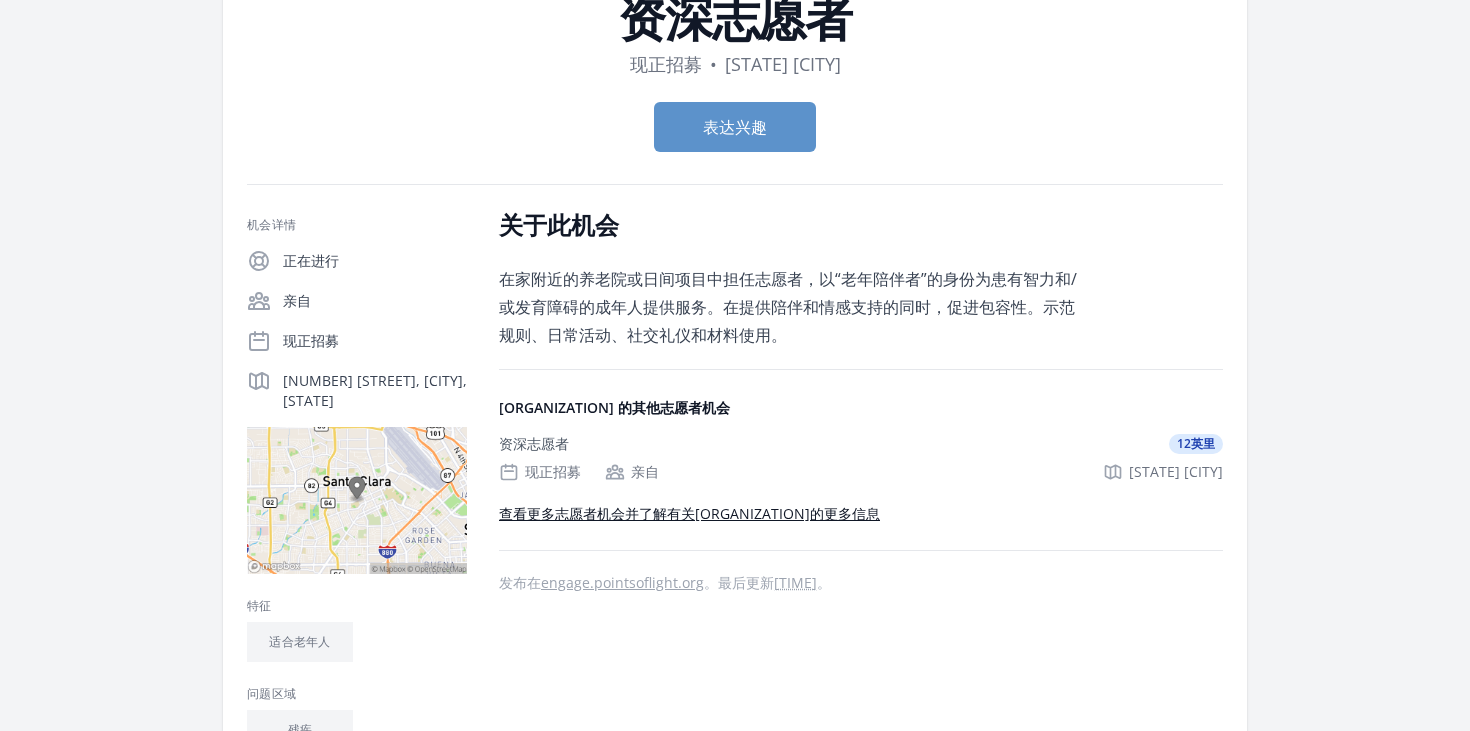 scroll, scrollTop: 64, scrollLeft: 0, axis: vertical 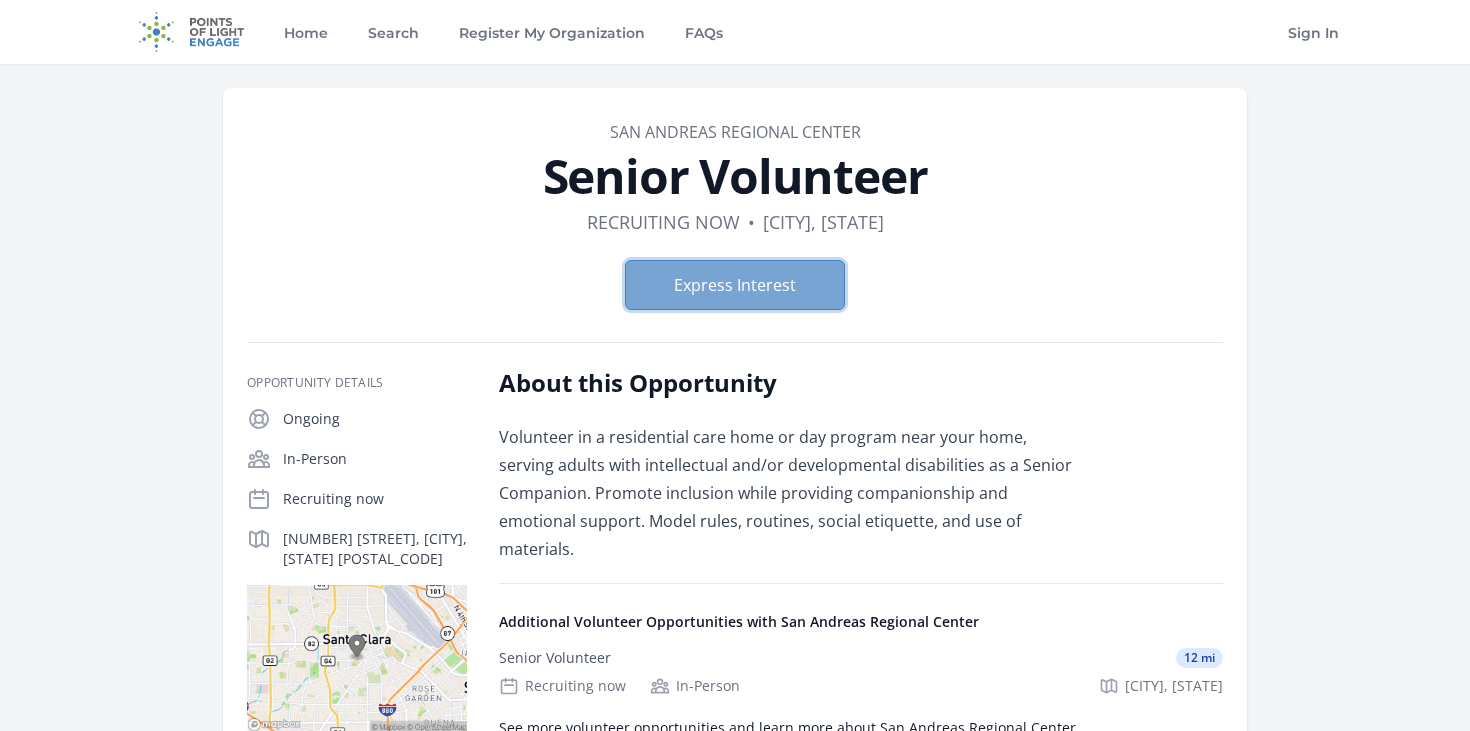 click on "Express Interest" at bounding box center (735, 285) 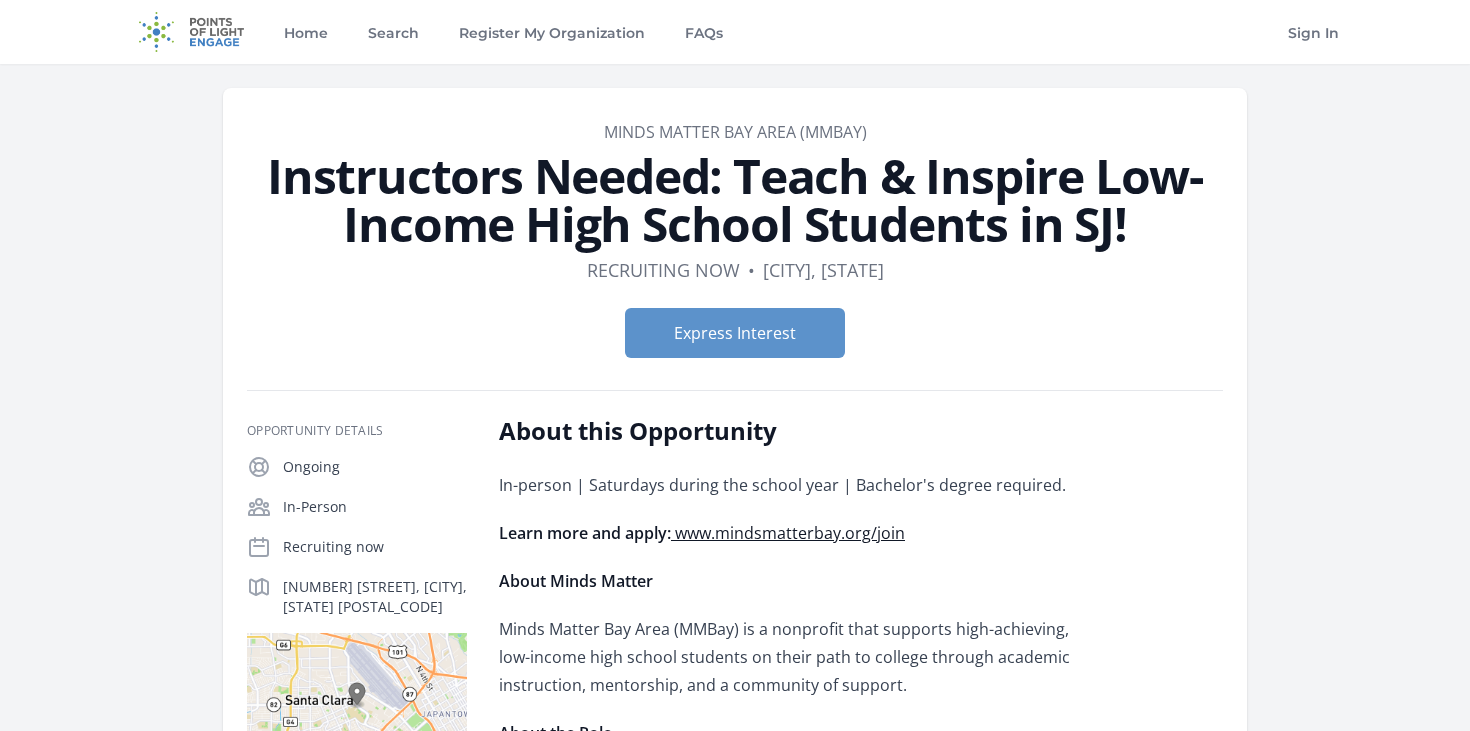 scroll, scrollTop: 0, scrollLeft: 0, axis: both 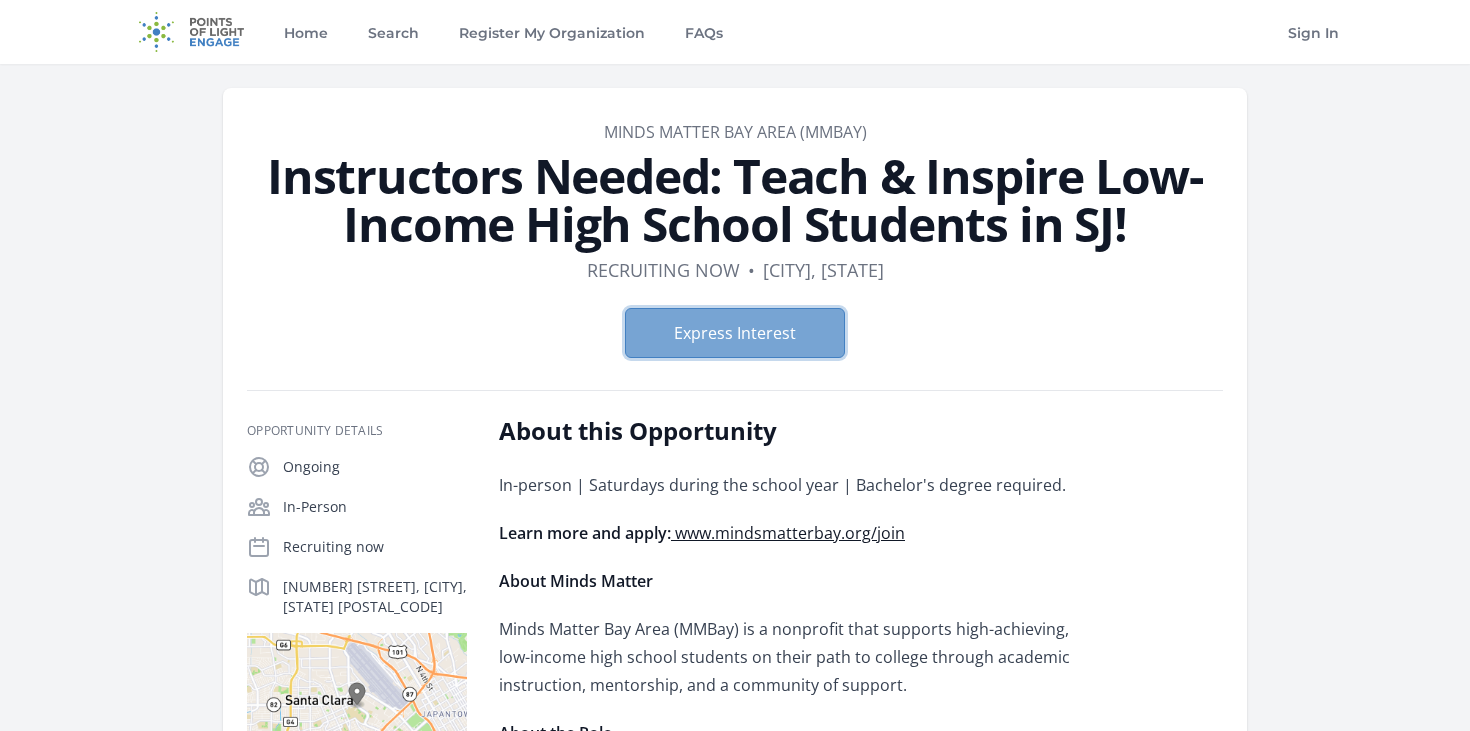 click on "Express Interest" at bounding box center [735, 333] 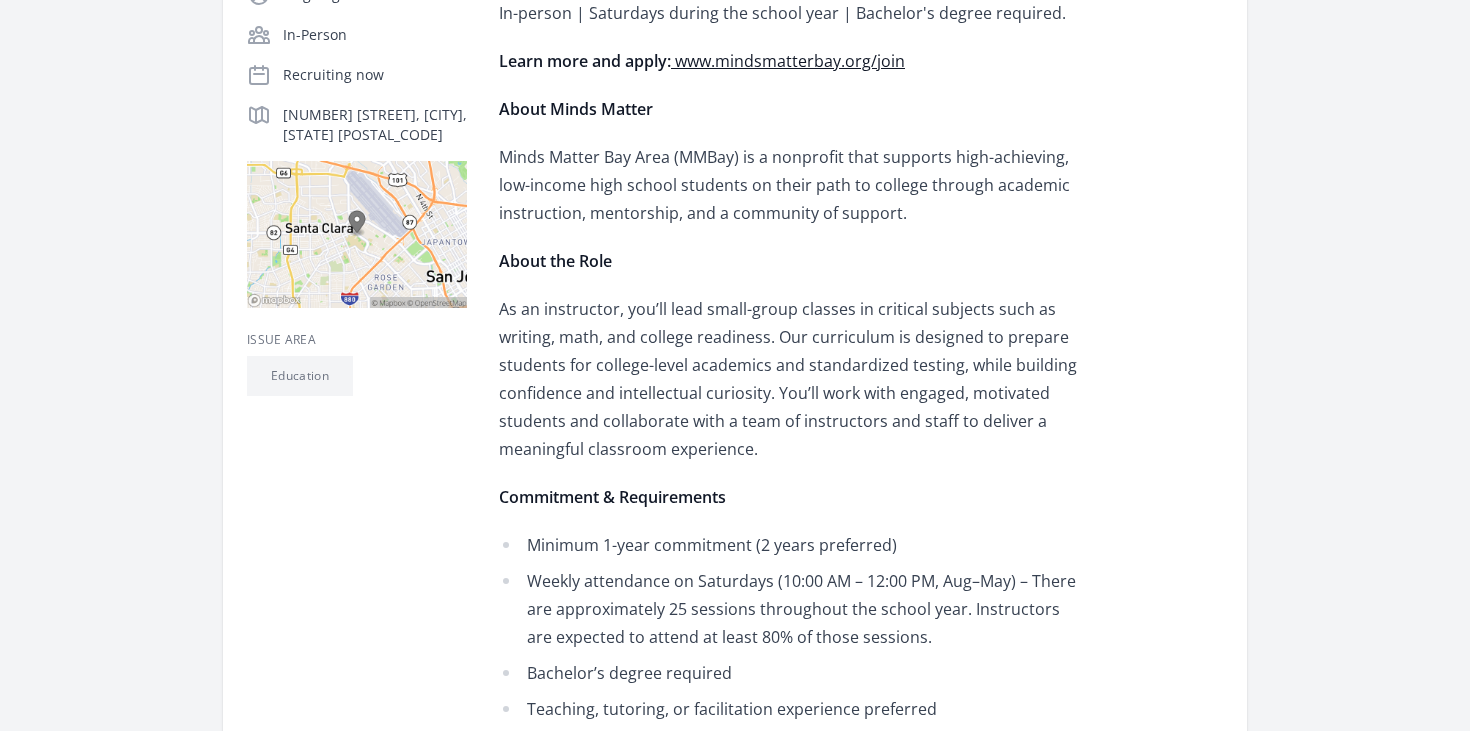 scroll, scrollTop: 631, scrollLeft: 0, axis: vertical 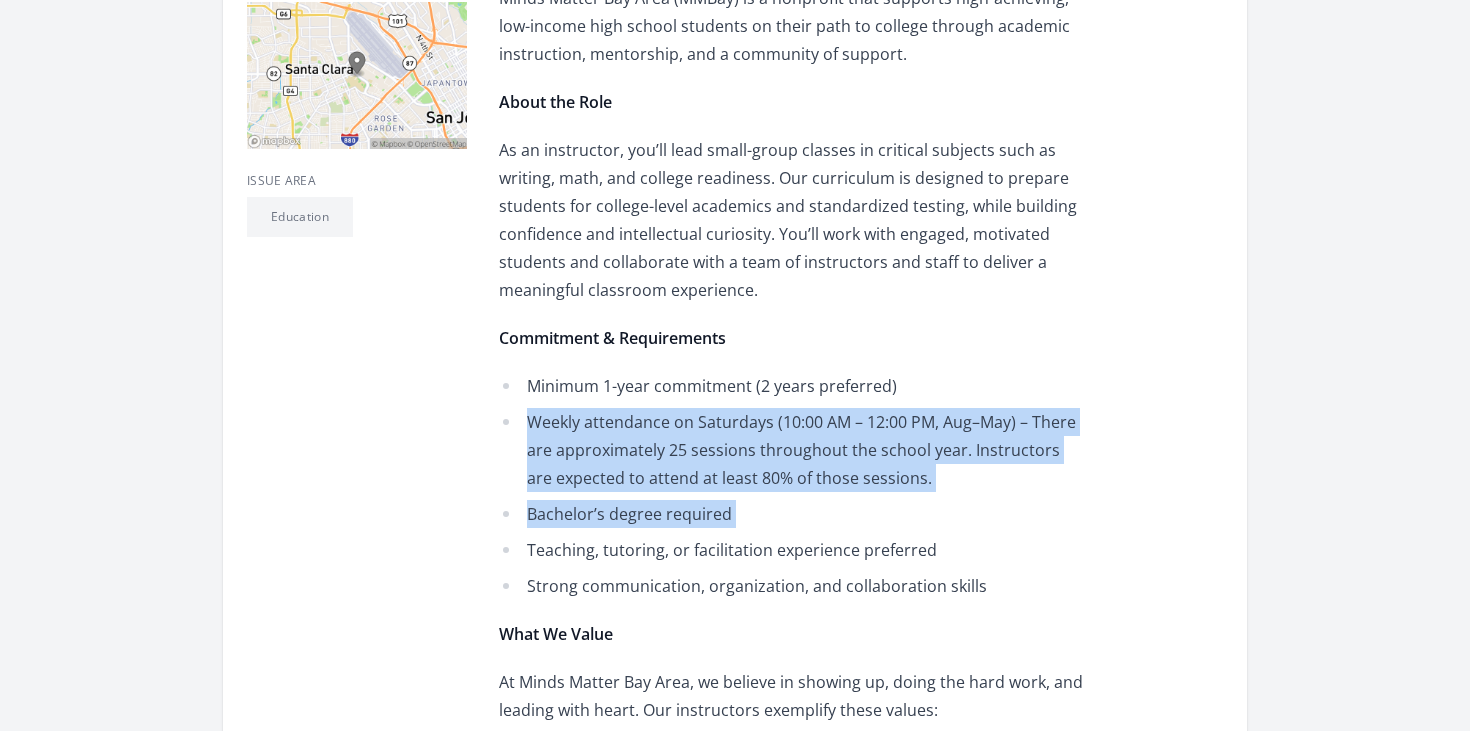 drag, startPoint x: 519, startPoint y: 415, endPoint x: 675, endPoint y: 535, distance: 196.81464 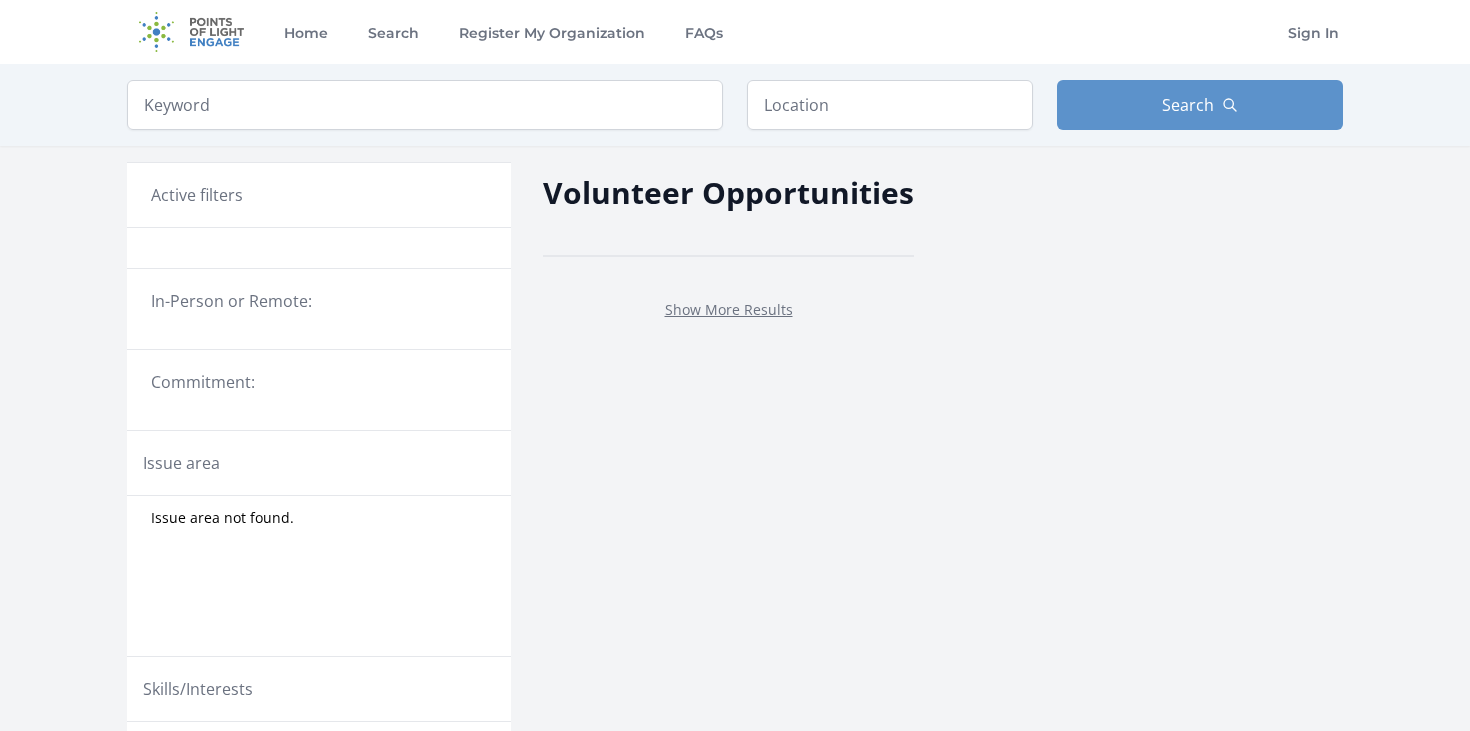 scroll, scrollTop: 0, scrollLeft: 0, axis: both 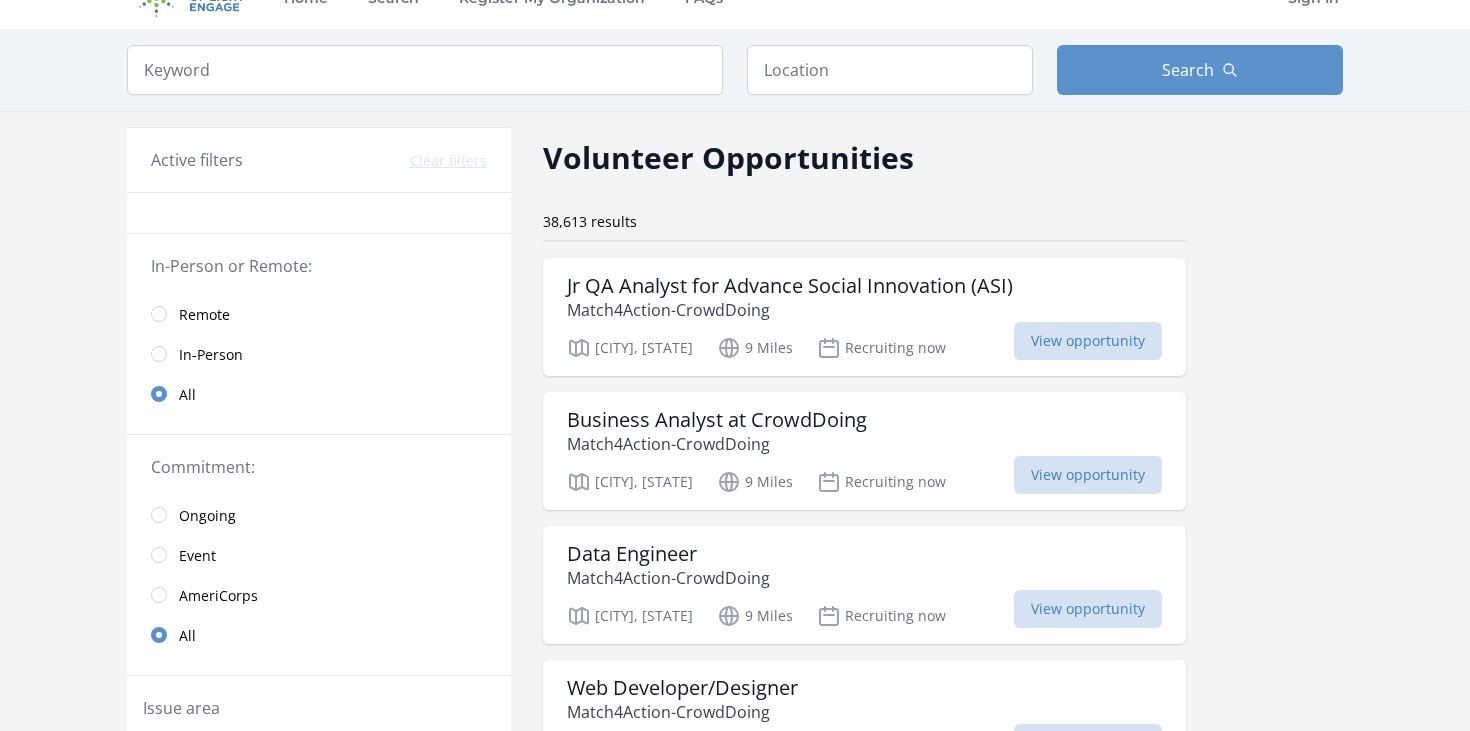 click on "Active filters
Clear filters
In-Person or Remote:   Remote   In-Person   All
Commitment:   Ongoing   Event   AmeriCorps   All
Issue area   Community Strengthening   6261   Health & Wellness   5166   Education   3745   Seniors   3428   Hunger   3159   Children & Youth   2339   Environment   2308   Disabilities   1623   Arts & Culture   1423   Technology   1299   Animals   1255   Veterans & Military Families   1209   Disaster Response & Recovery   1007   Family Services   792   Literacy   688   Poverty   645   Women's Issues   587   Public Safety   555   Civil Rights   458     414" at bounding box center [735, 1572] 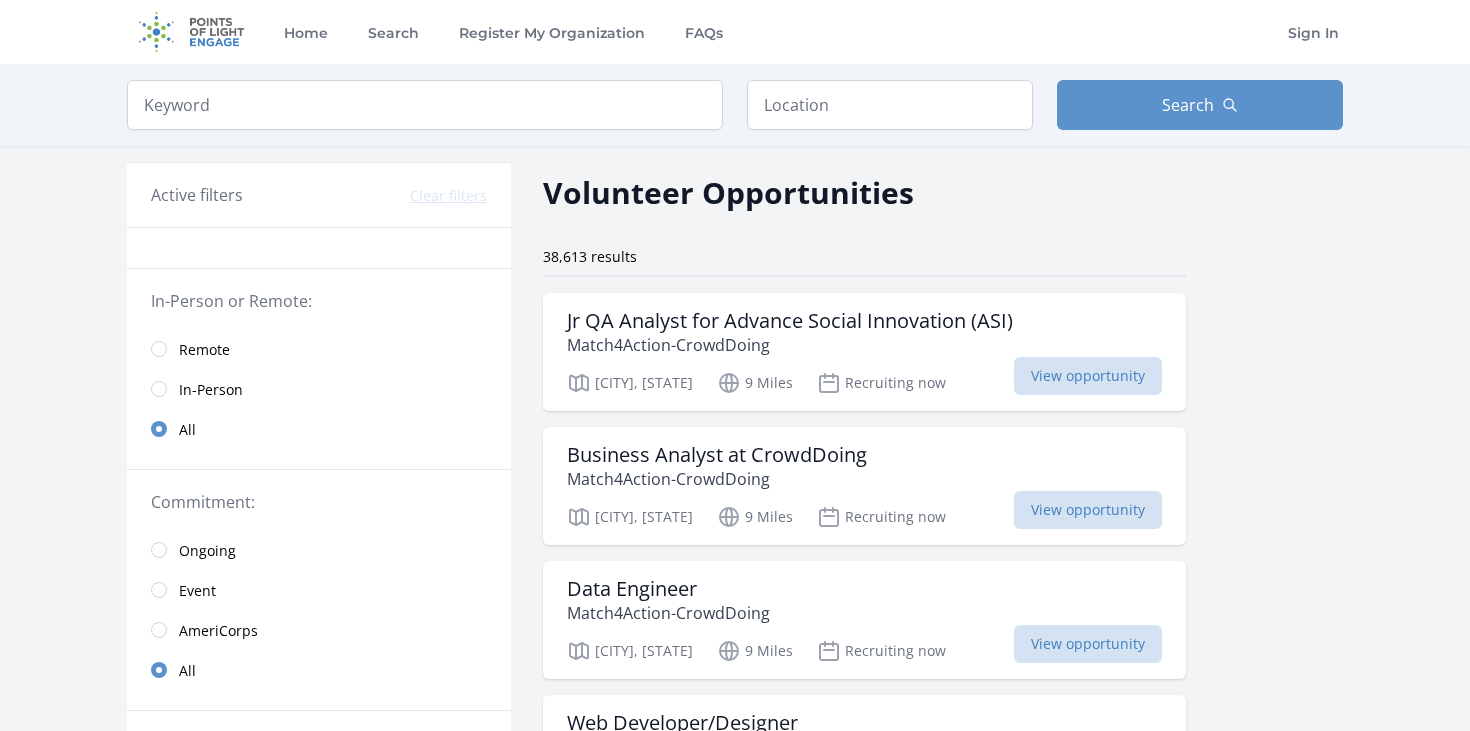 scroll, scrollTop: 0, scrollLeft: 0, axis: both 